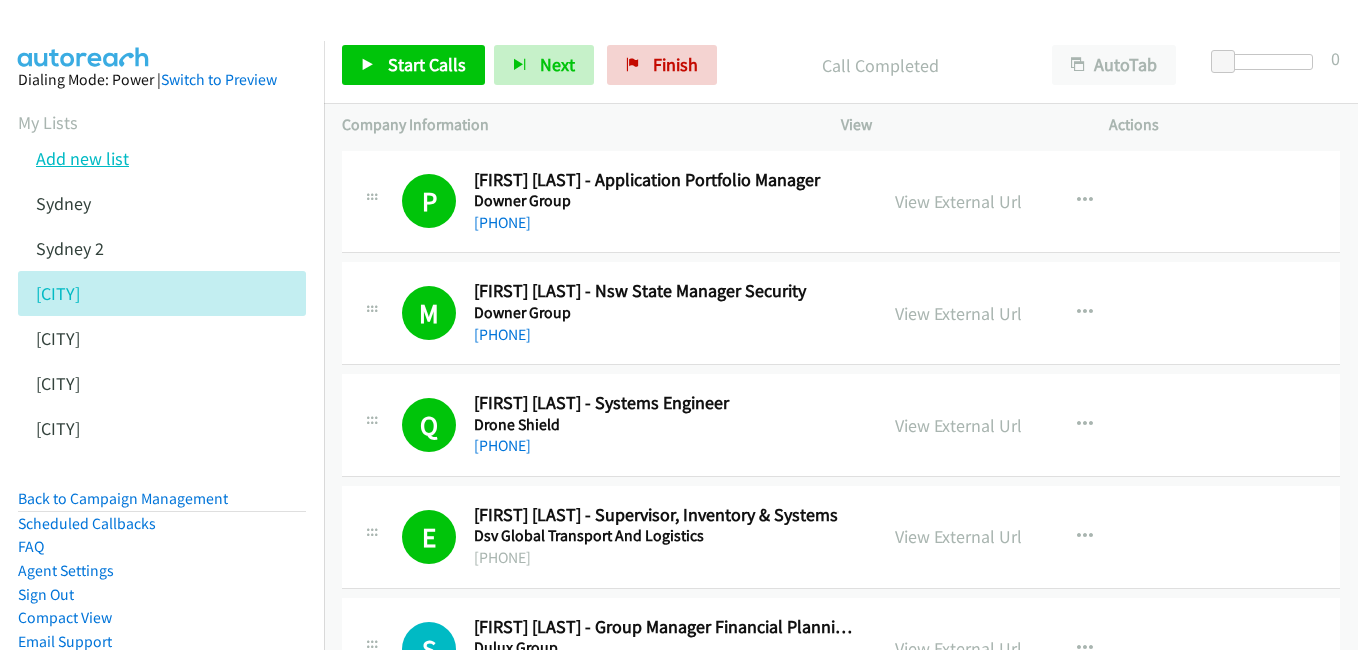 scroll, scrollTop: 0, scrollLeft: 0, axis: both 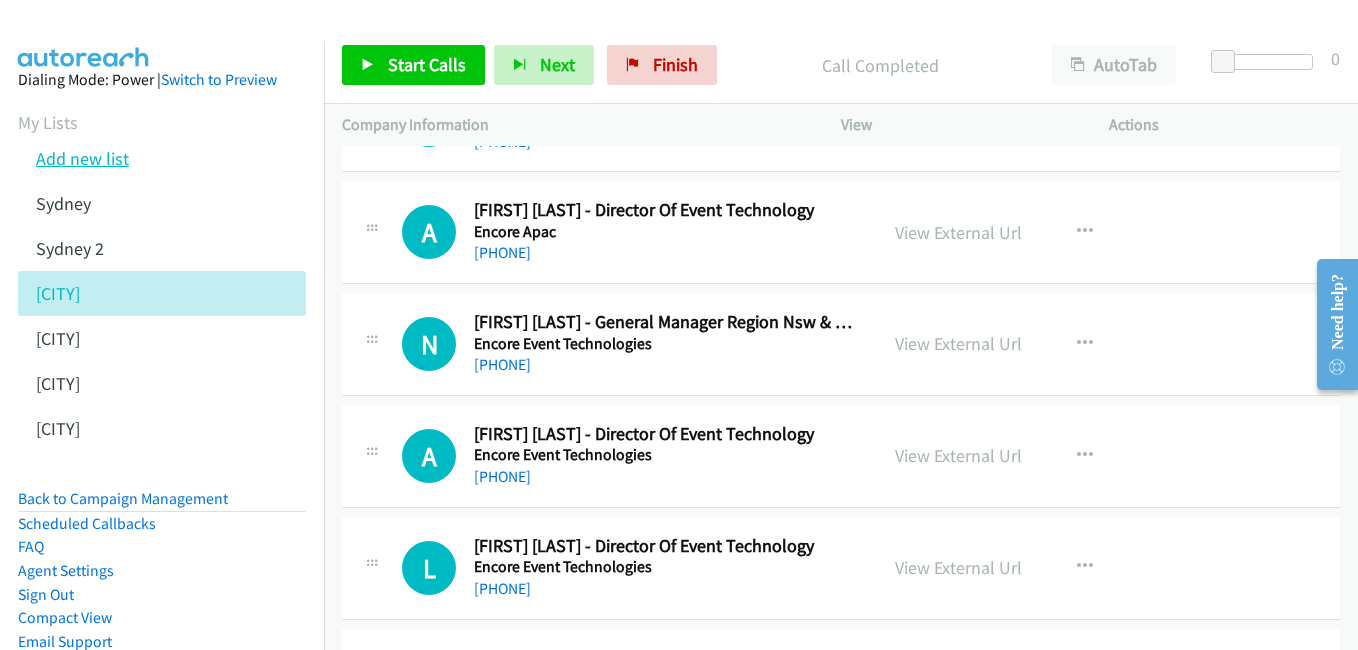 click on "Add new list" at bounding box center (82, 158) 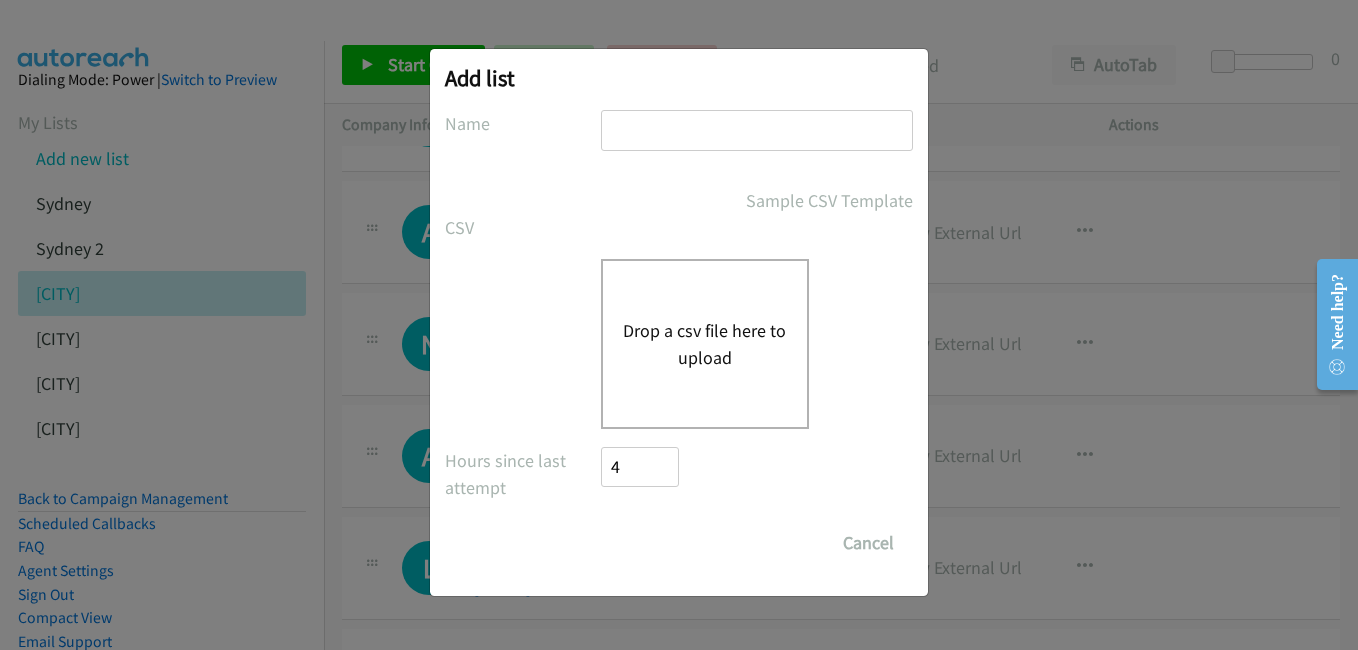 click at bounding box center (757, 130) 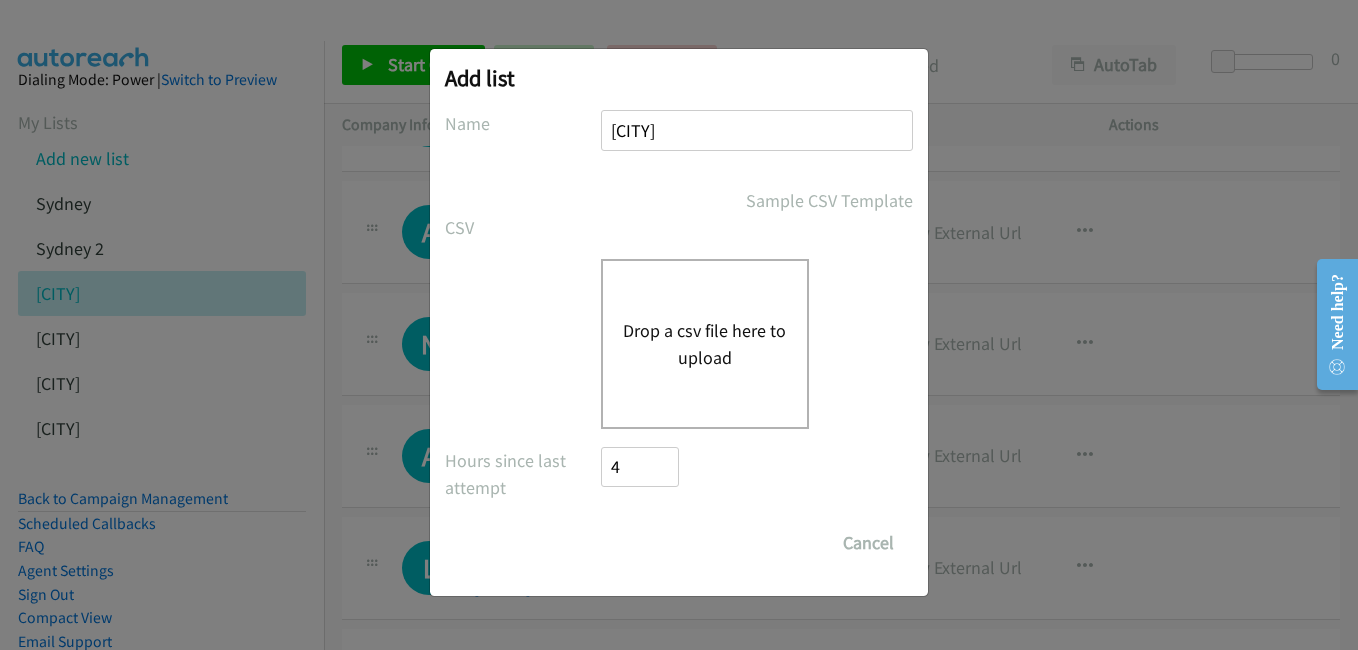 type on "sydney6" 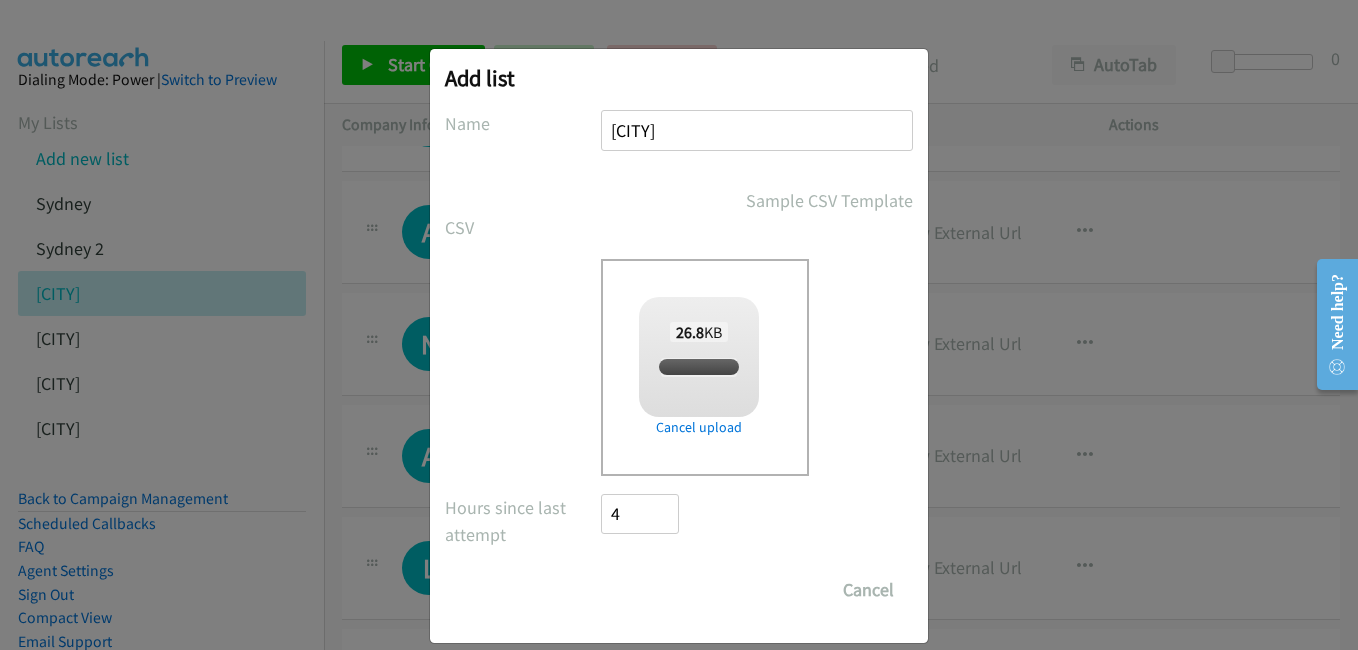 checkbox on "true" 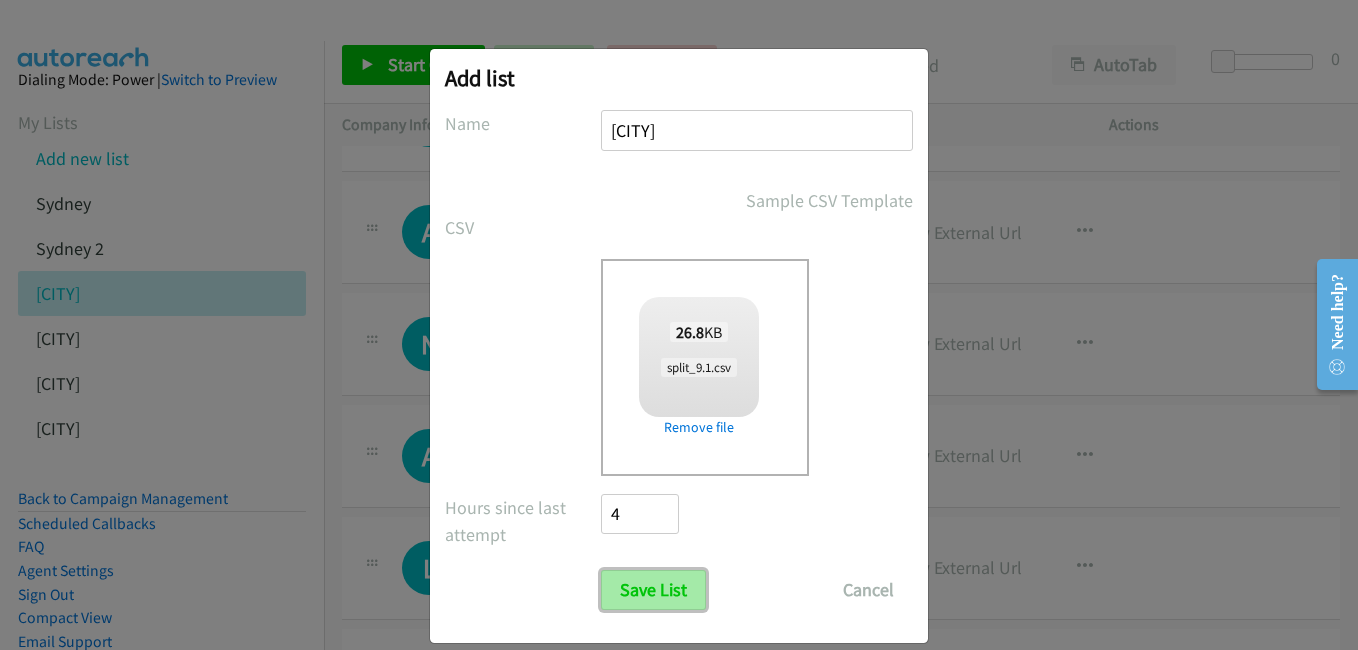 click on "Save List" at bounding box center (653, 590) 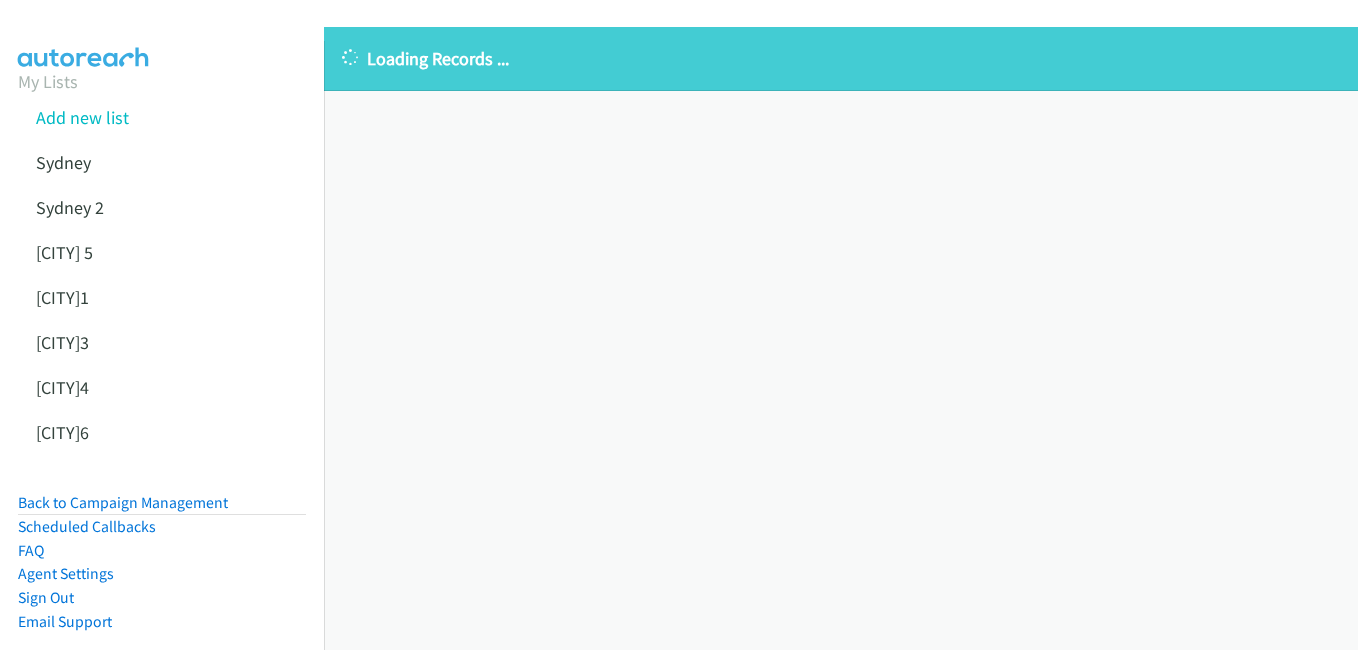 scroll, scrollTop: 0, scrollLeft: 0, axis: both 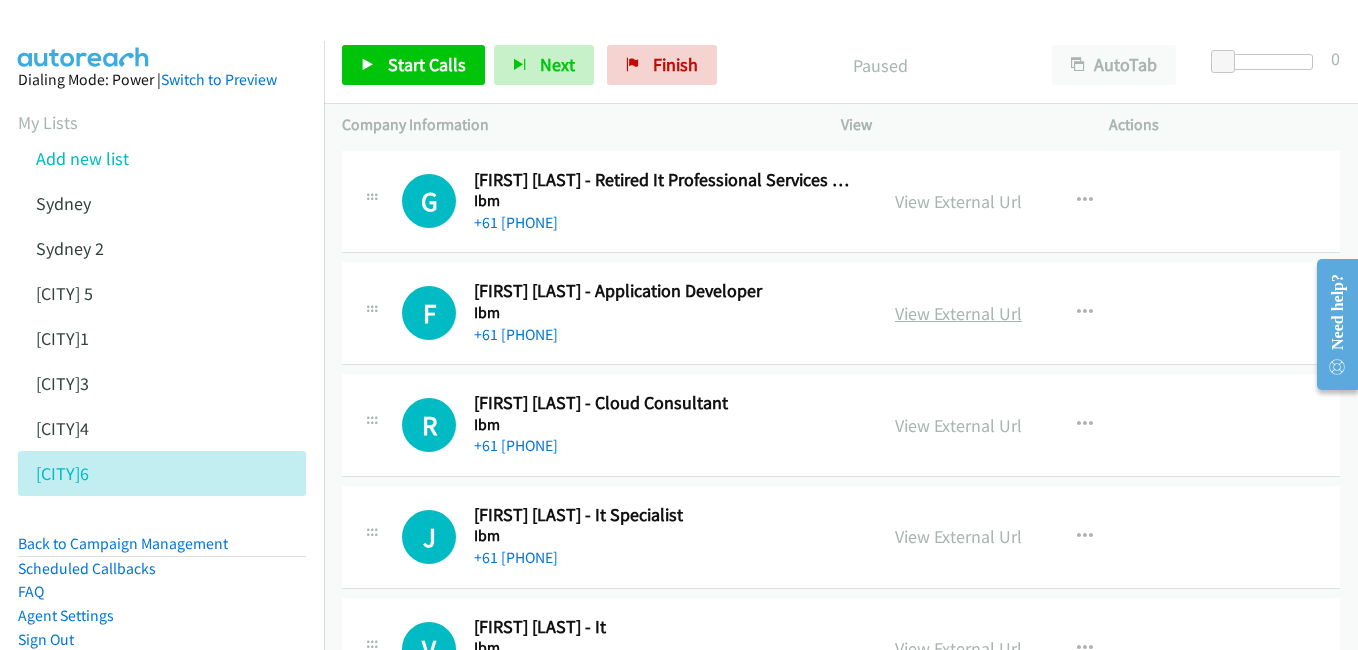 click on "View External Url" at bounding box center (958, 313) 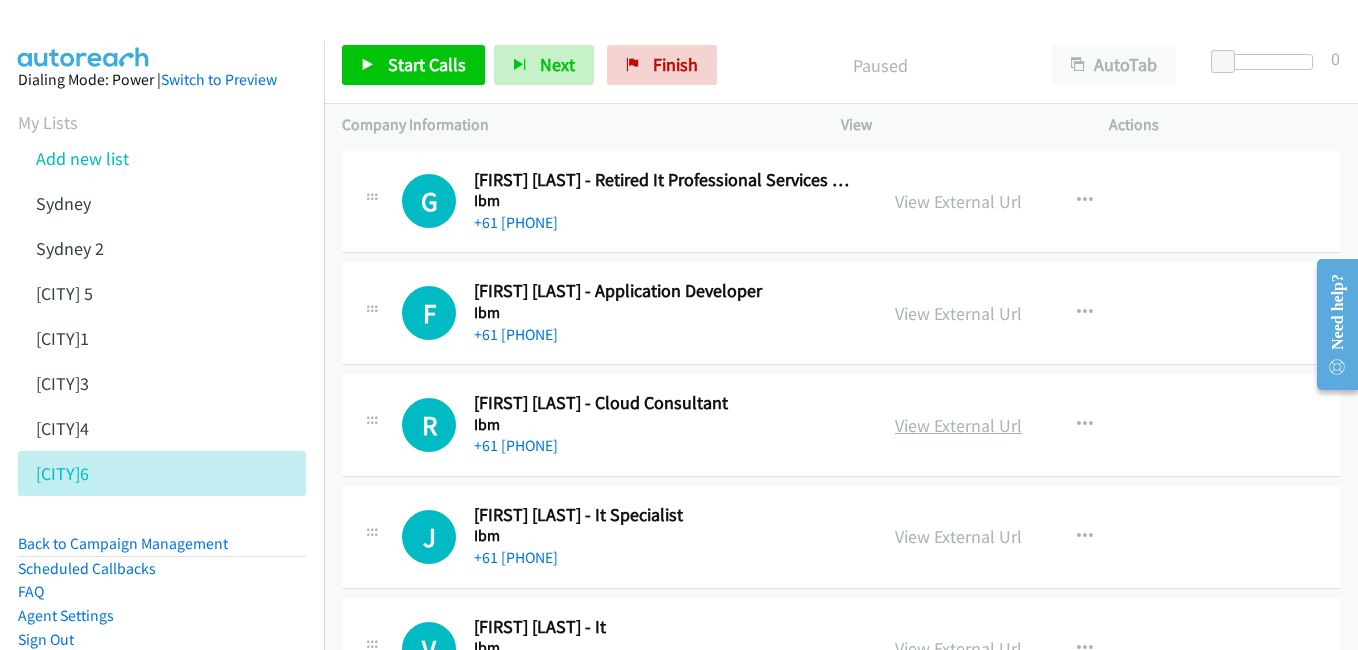 click on "View External Url" at bounding box center (958, 425) 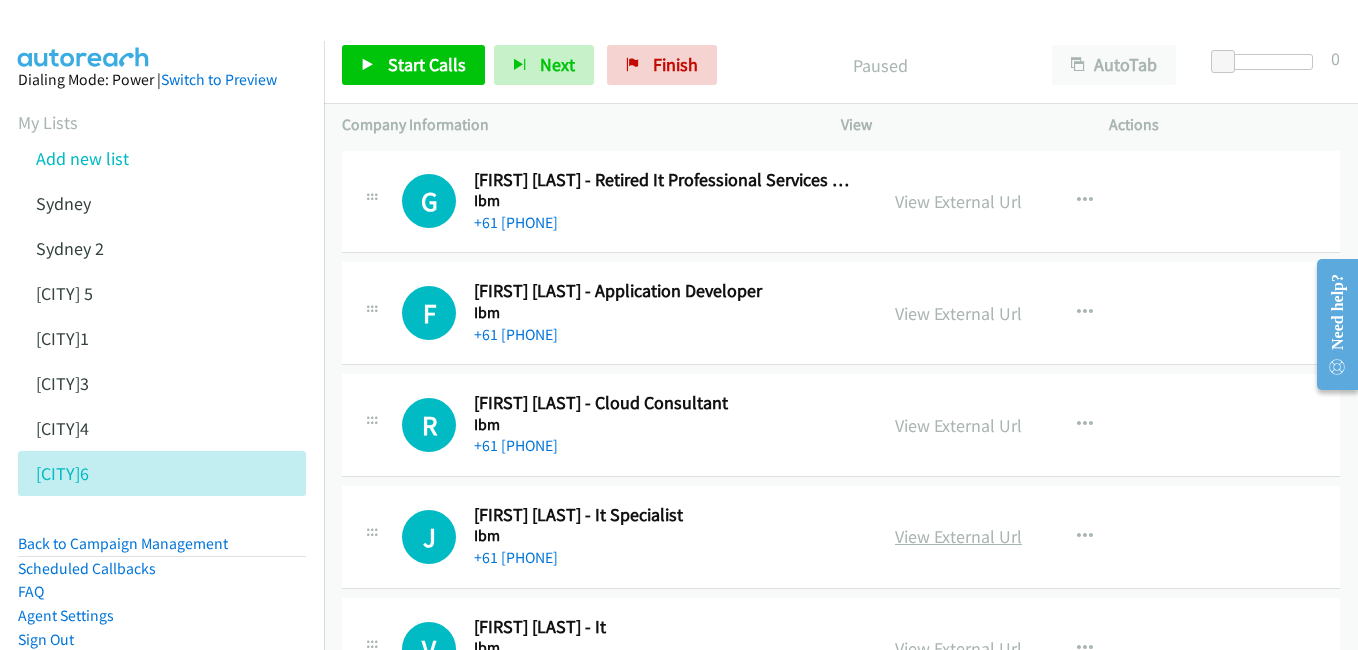 click on "View External Url" at bounding box center (958, 536) 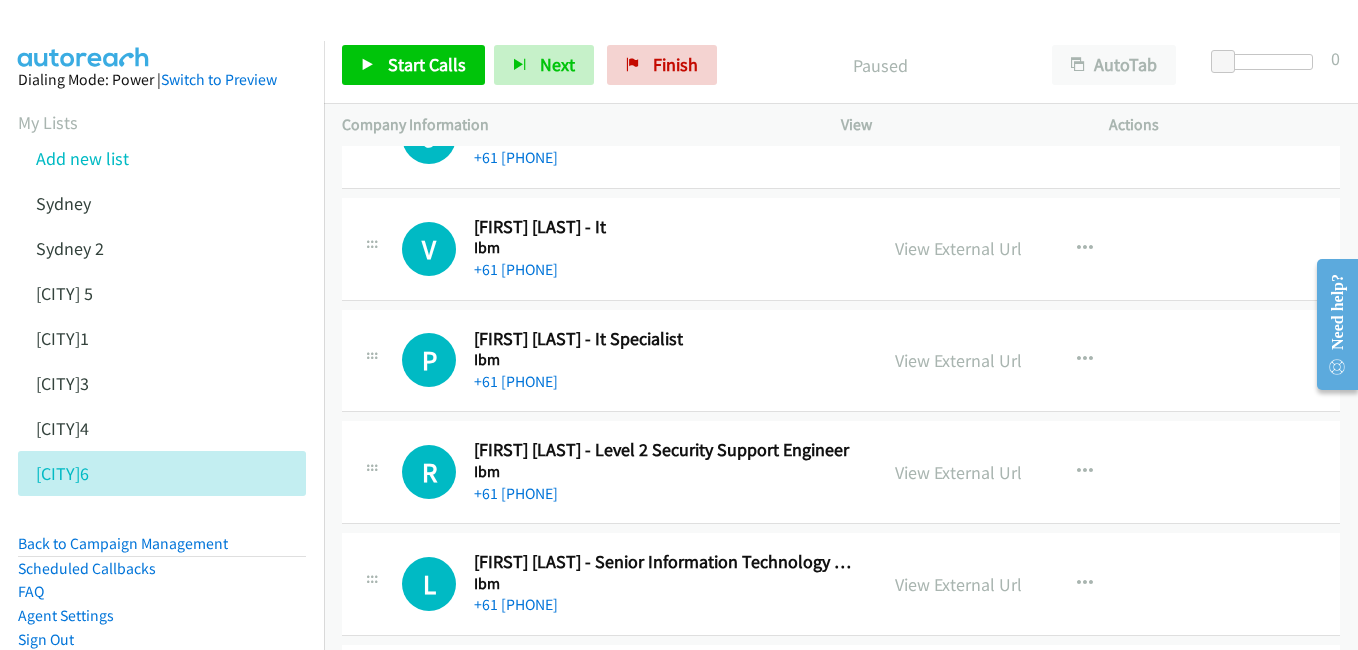 scroll, scrollTop: 500, scrollLeft: 0, axis: vertical 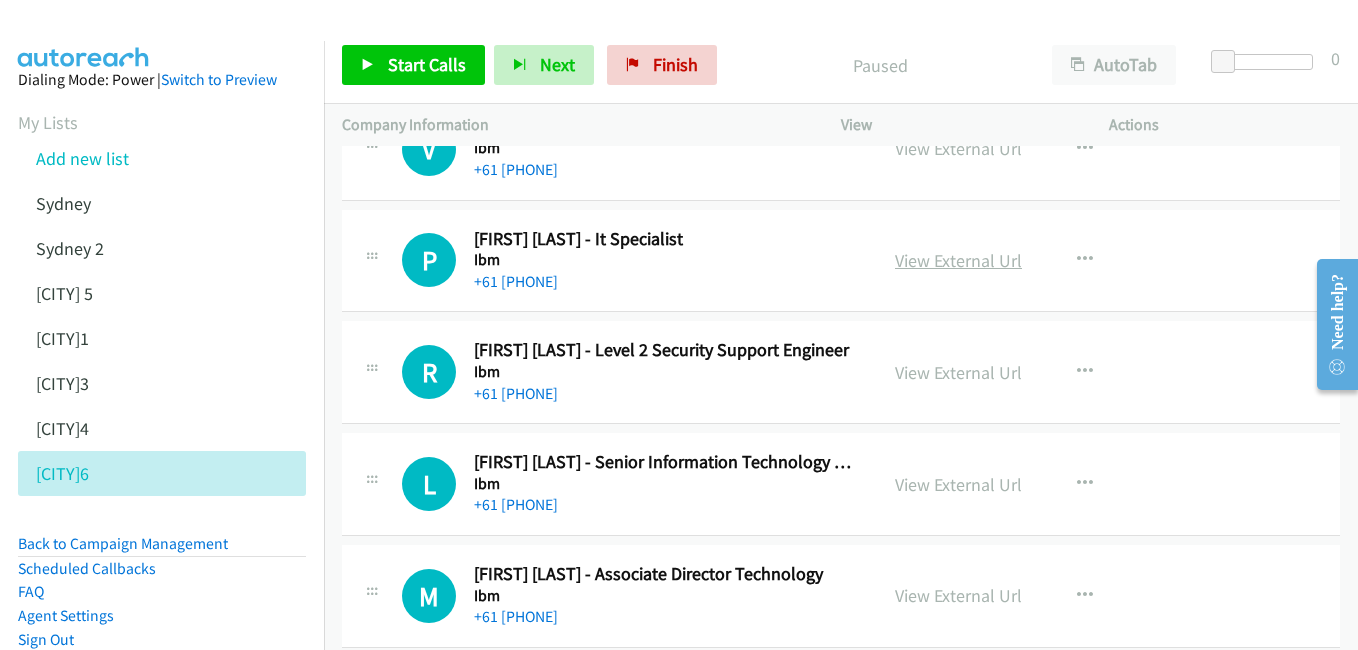 drag, startPoint x: 947, startPoint y: 257, endPoint x: 981, endPoint y: 261, distance: 34.234486 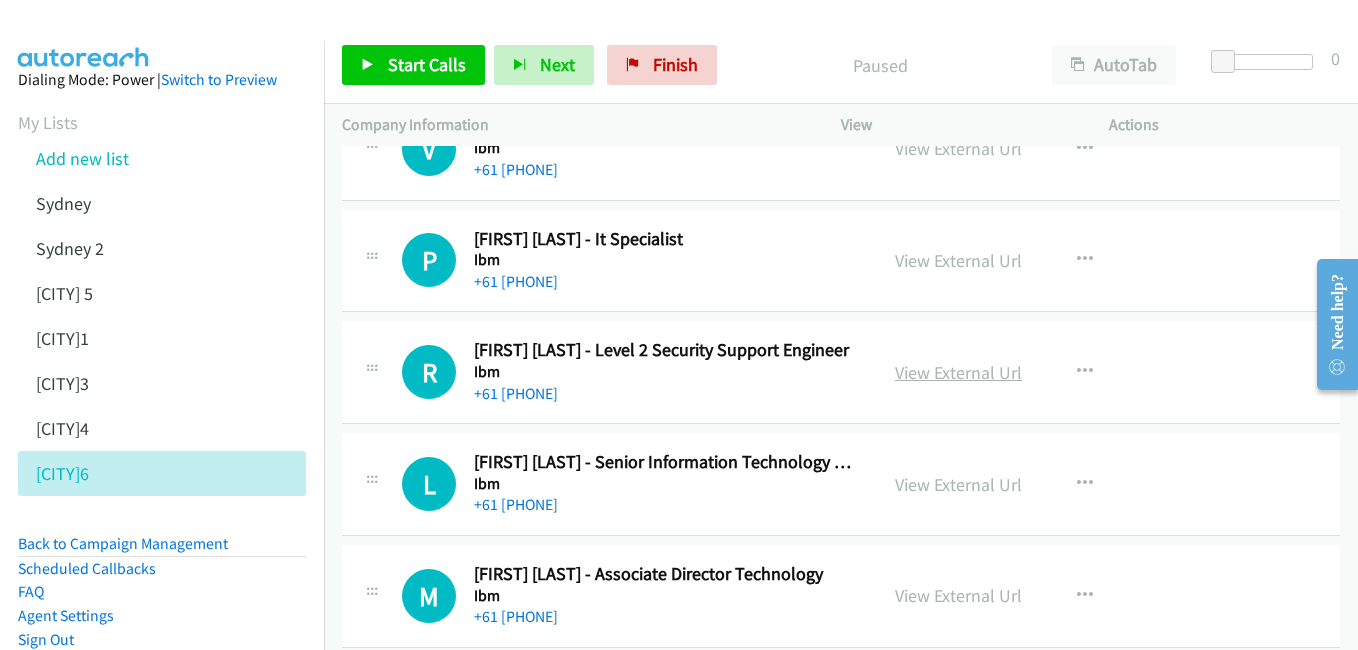 click on "View External Url" at bounding box center [958, 372] 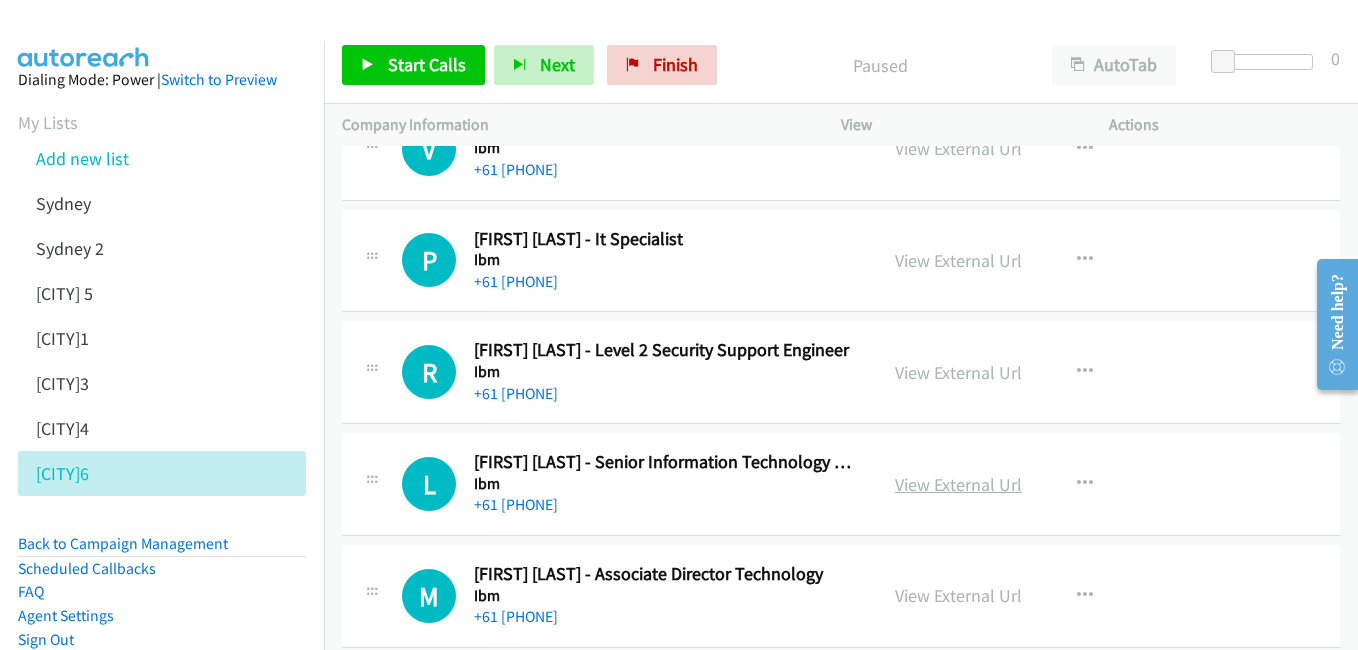 click on "View External Url" at bounding box center [958, 484] 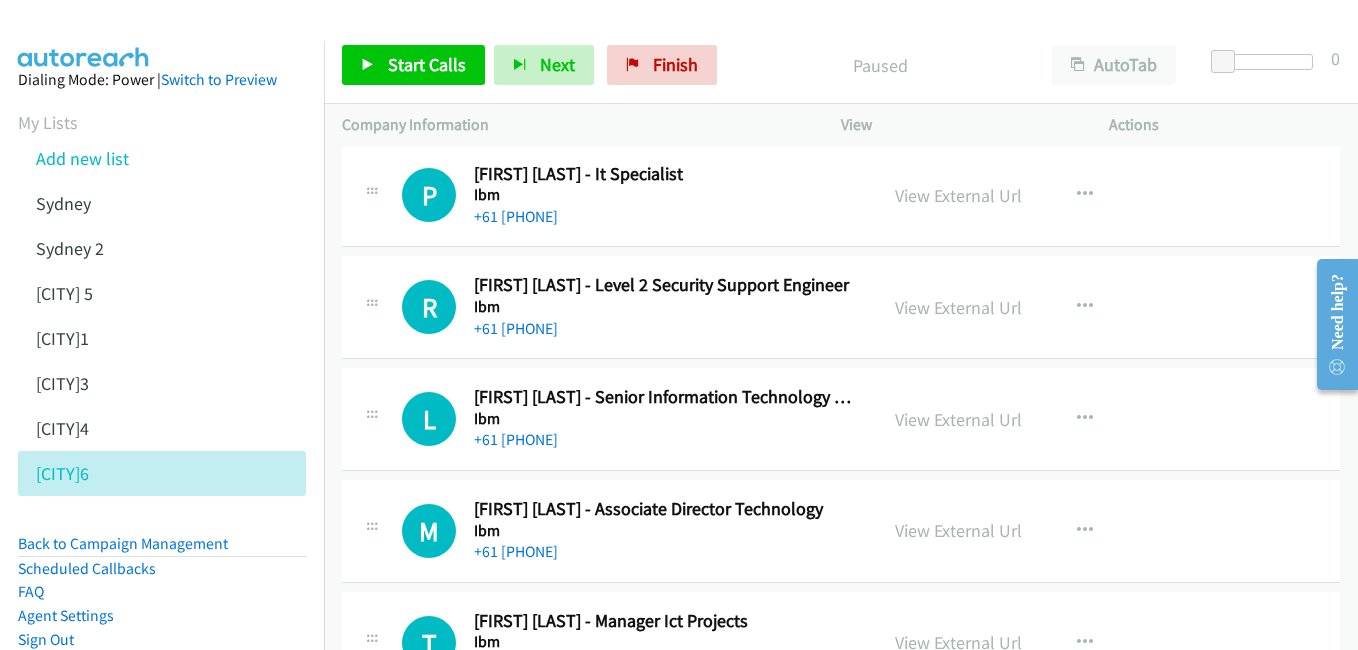 scroll, scrollTop: 600, scrollLeft: 0, axis: vertical 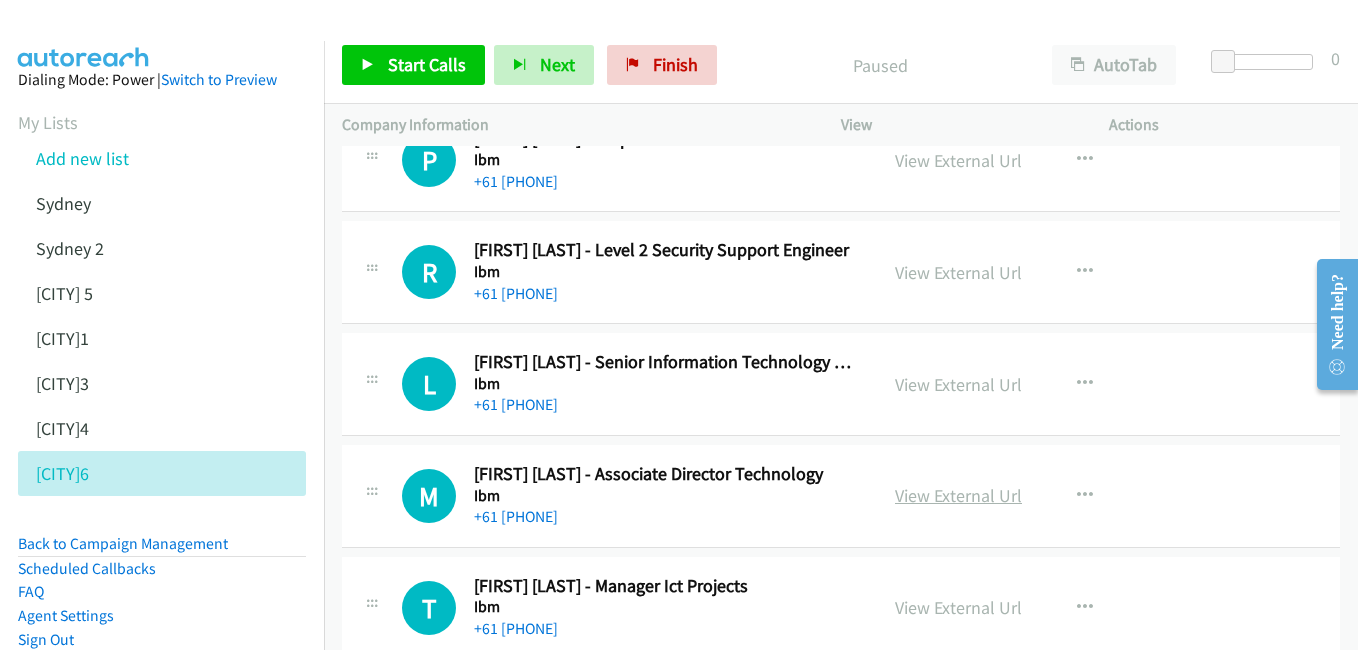 click on "View External Url" at bounding box center [958, 495] 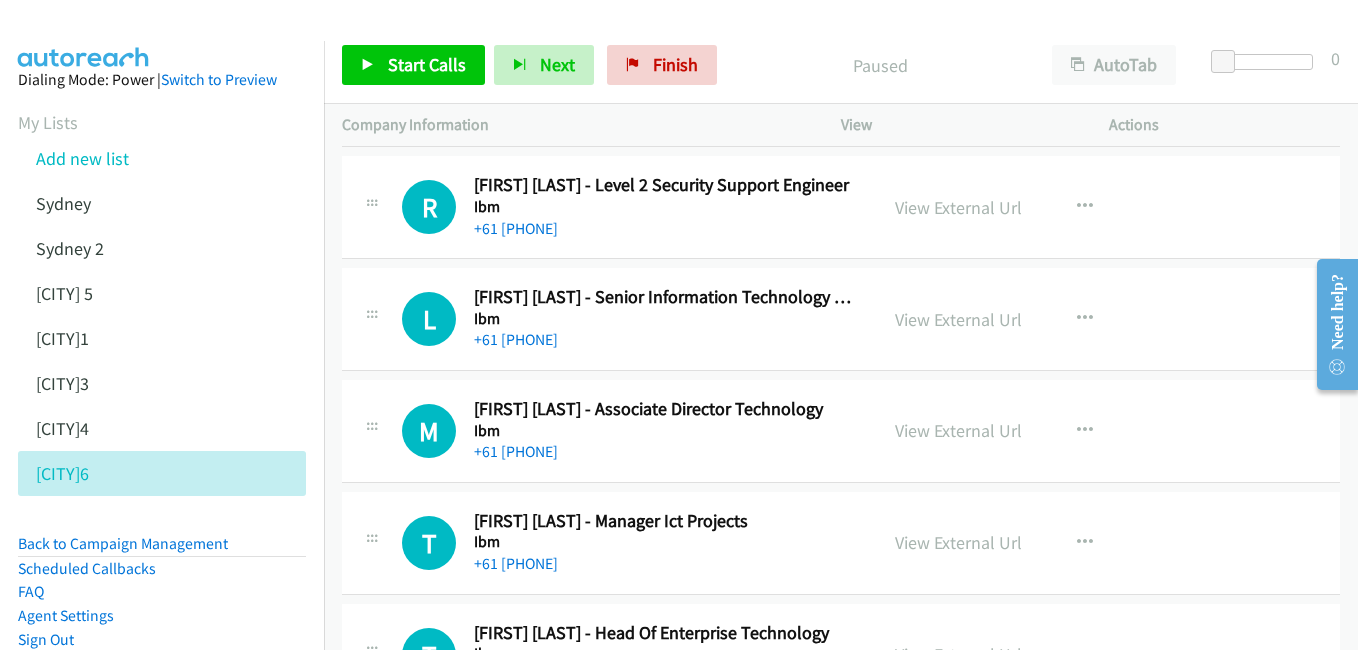 scroll, scrollTop: 700, scrollLeft: 0, axis: vertical 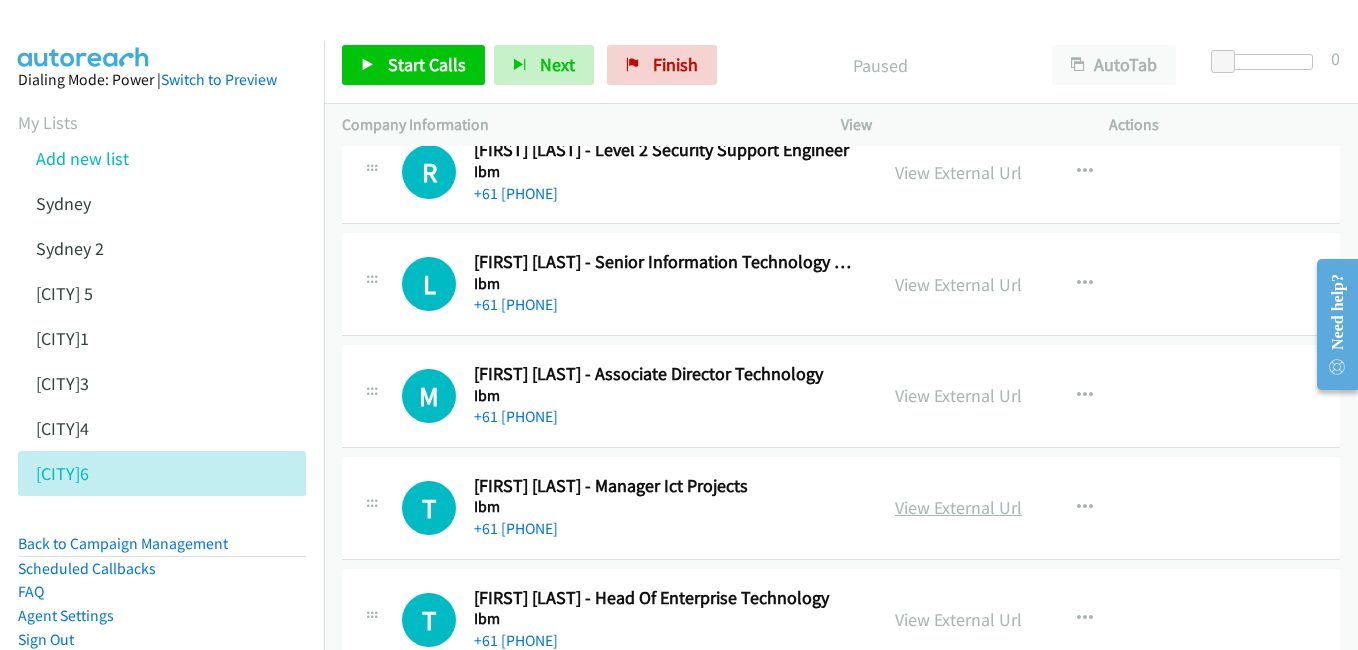 click on "View External Url" at bounding box center (958, 507) 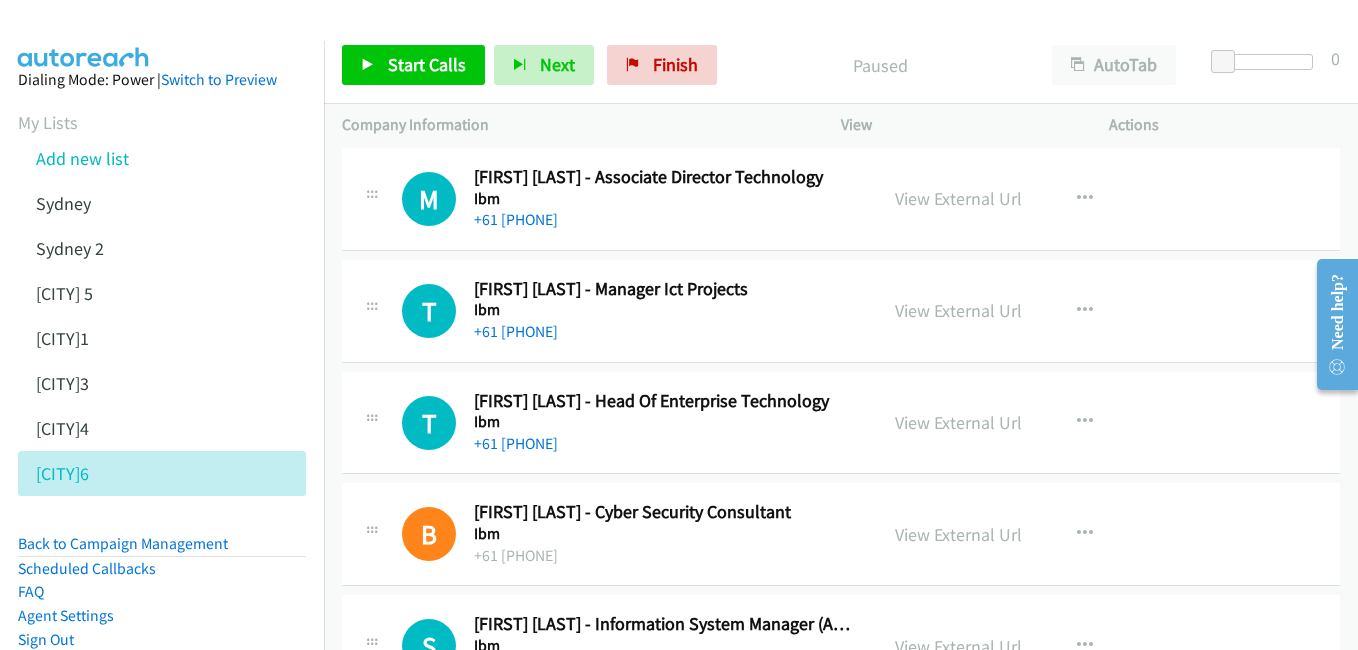 scroll, scrollTop: 900, scrollLeft: 0, axis: vertical 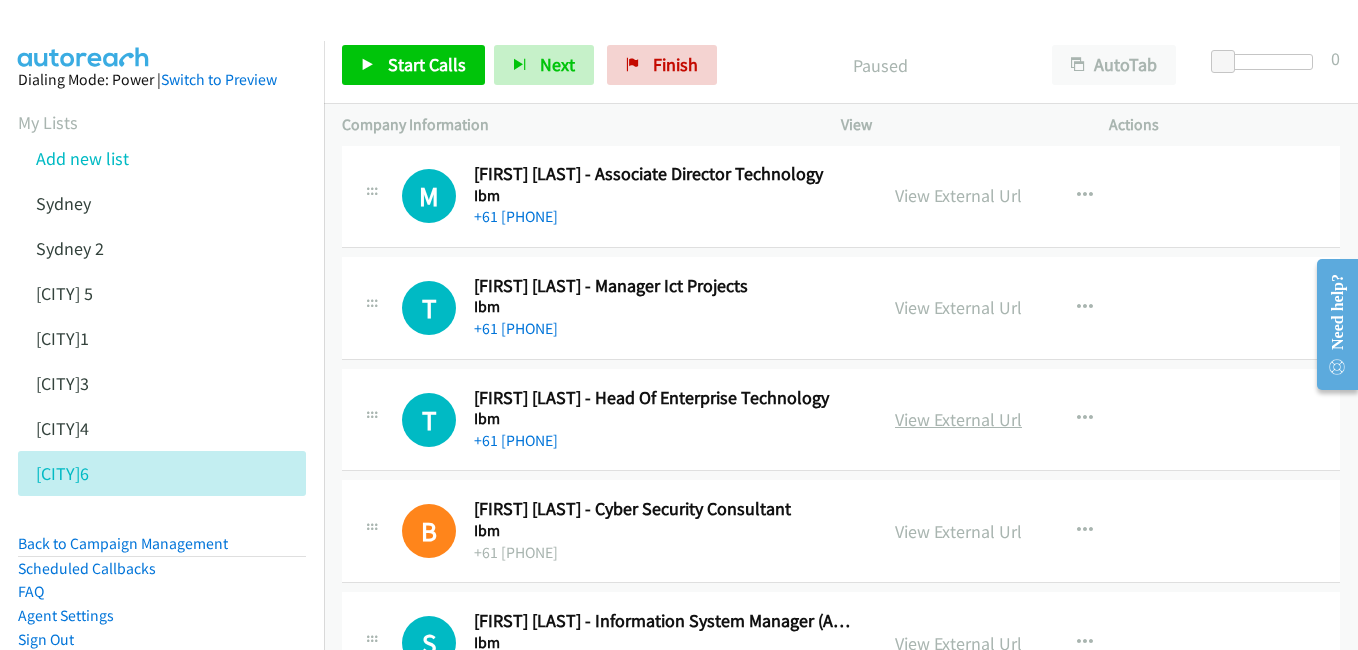 click on "View External Url" at bounding box center [958, 419] 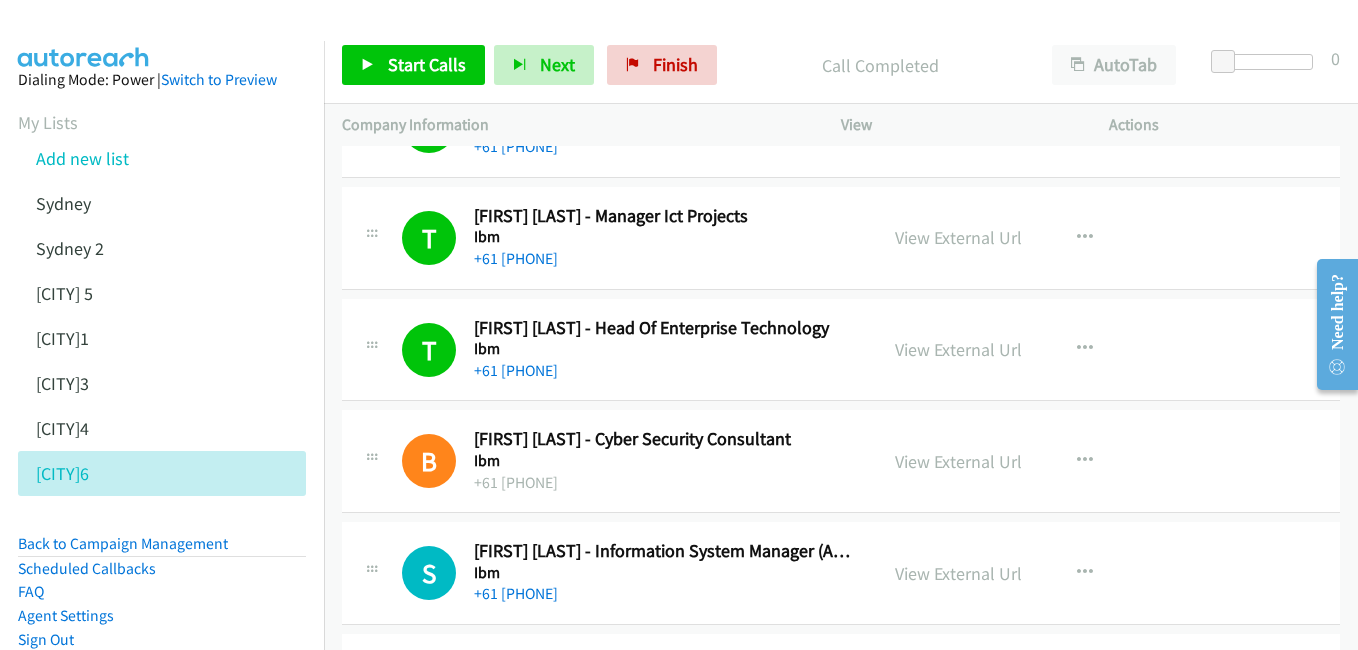 scroll, scrollTop: 1000, scrollLeft: 0, axis: vertical 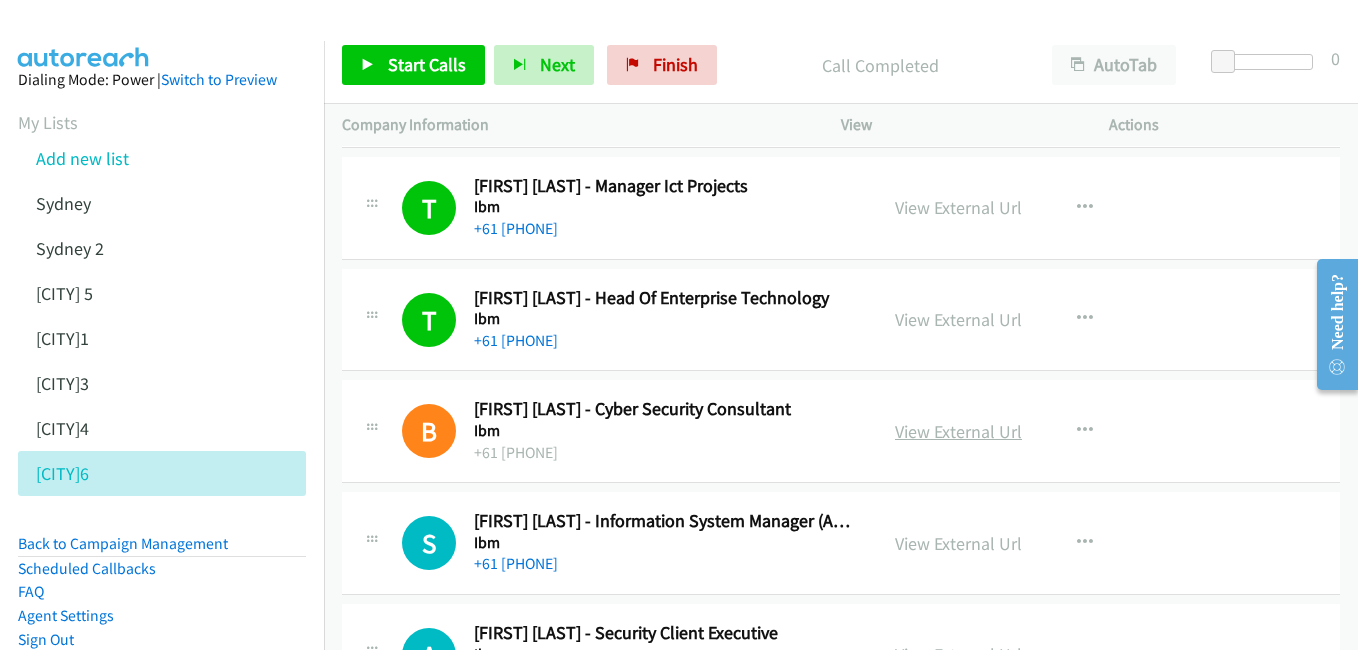click on "View External Url" at bounding box center (958, 431) 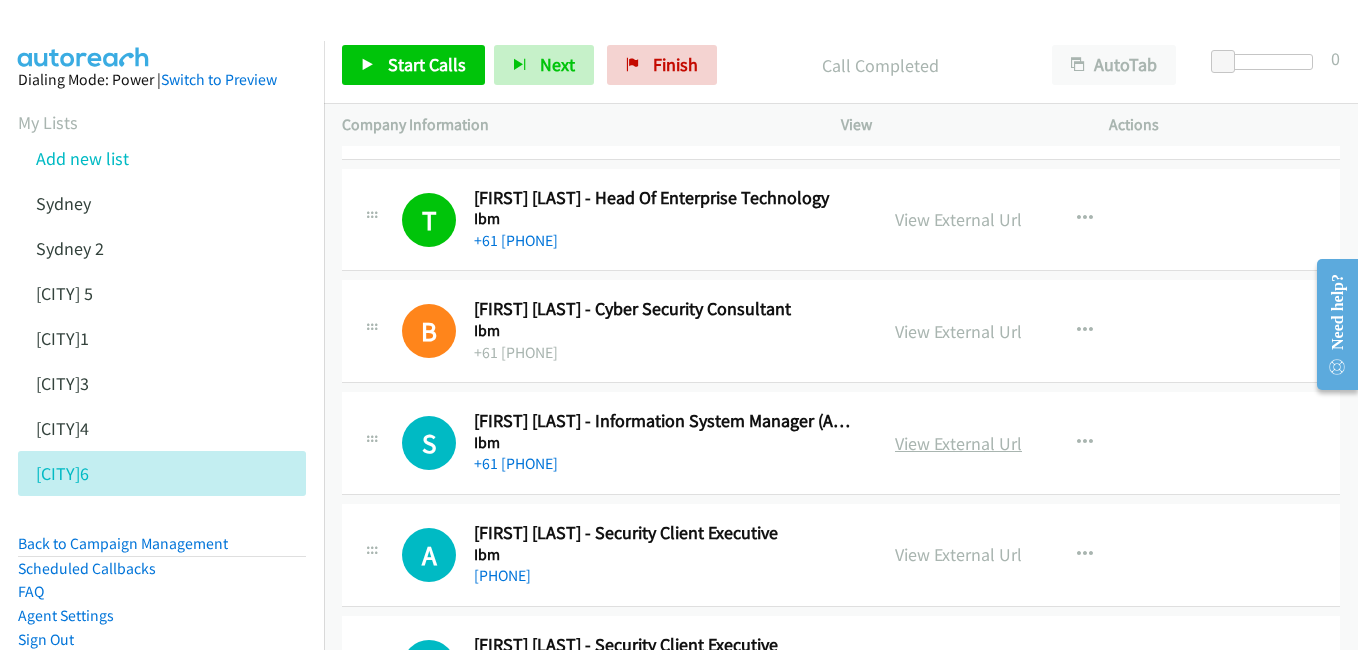 click on "View External Url" at bounding box center [958, 443] 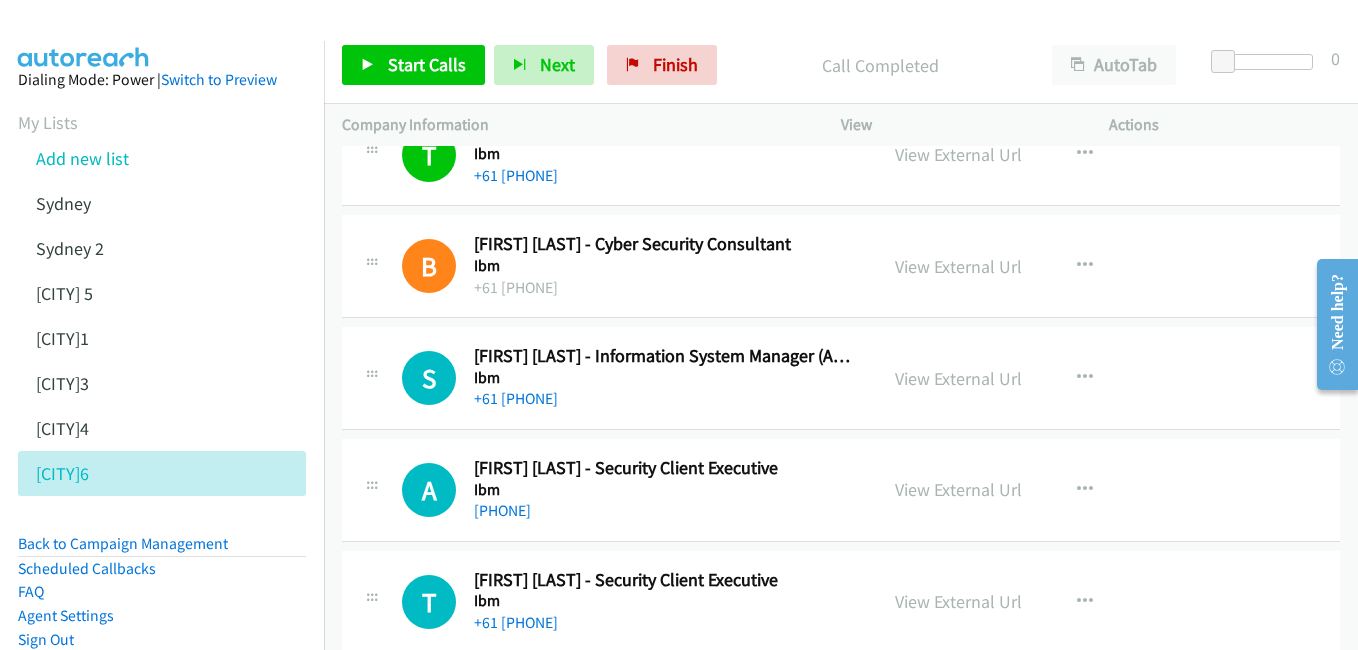 scroll, scrollTop: 1200, scrollLeft: 0, axis: vertical 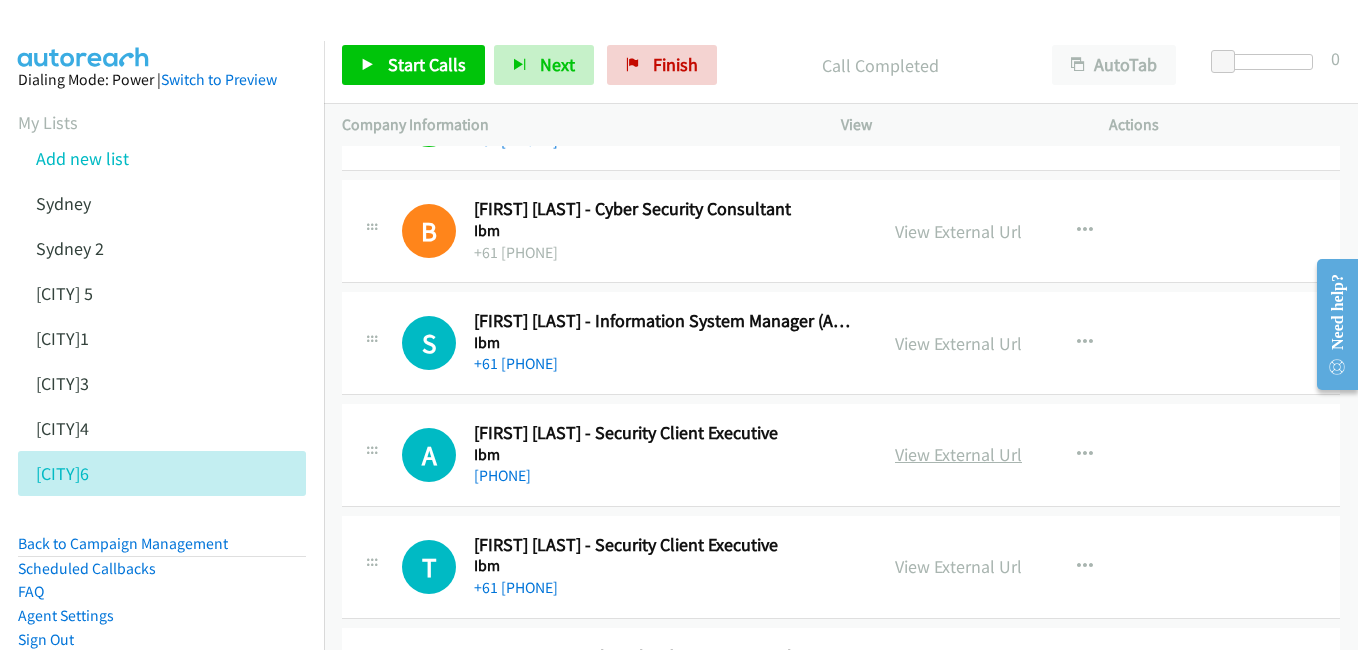 click on "View External Url" at bounding box center [958, 454] 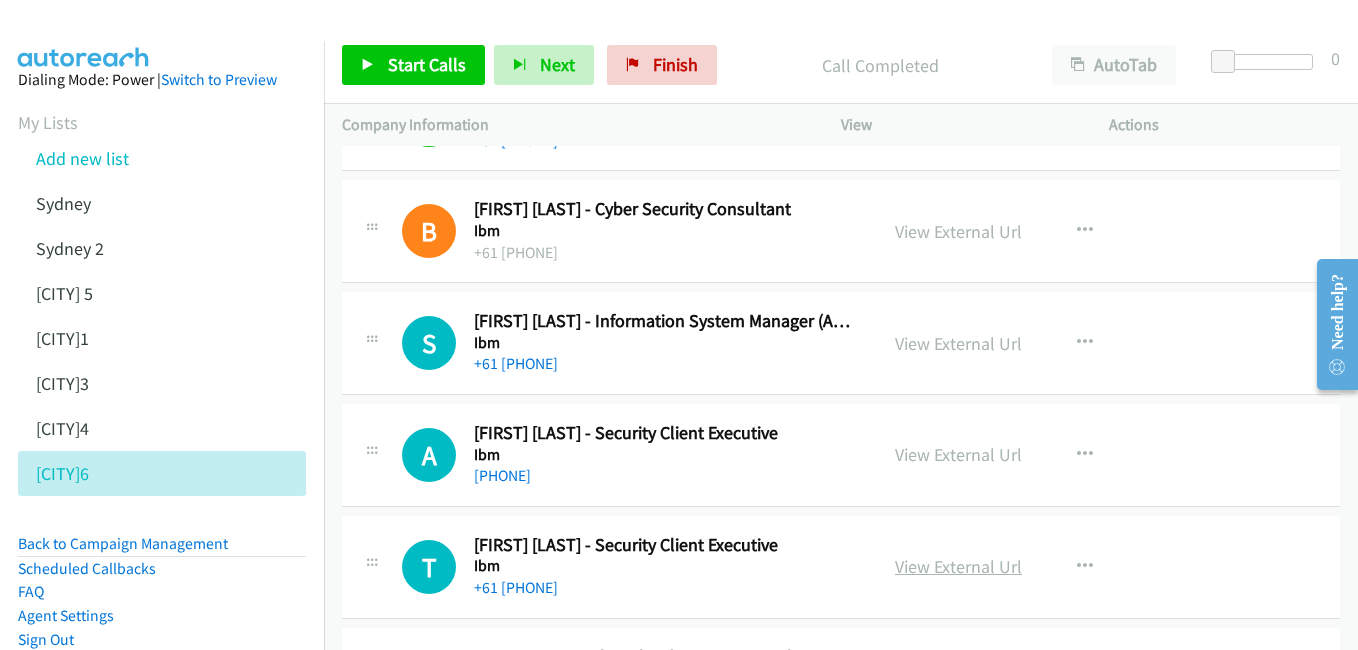 scroll, scrollTop: 1300, scrollLeft: 0, axis: vertical 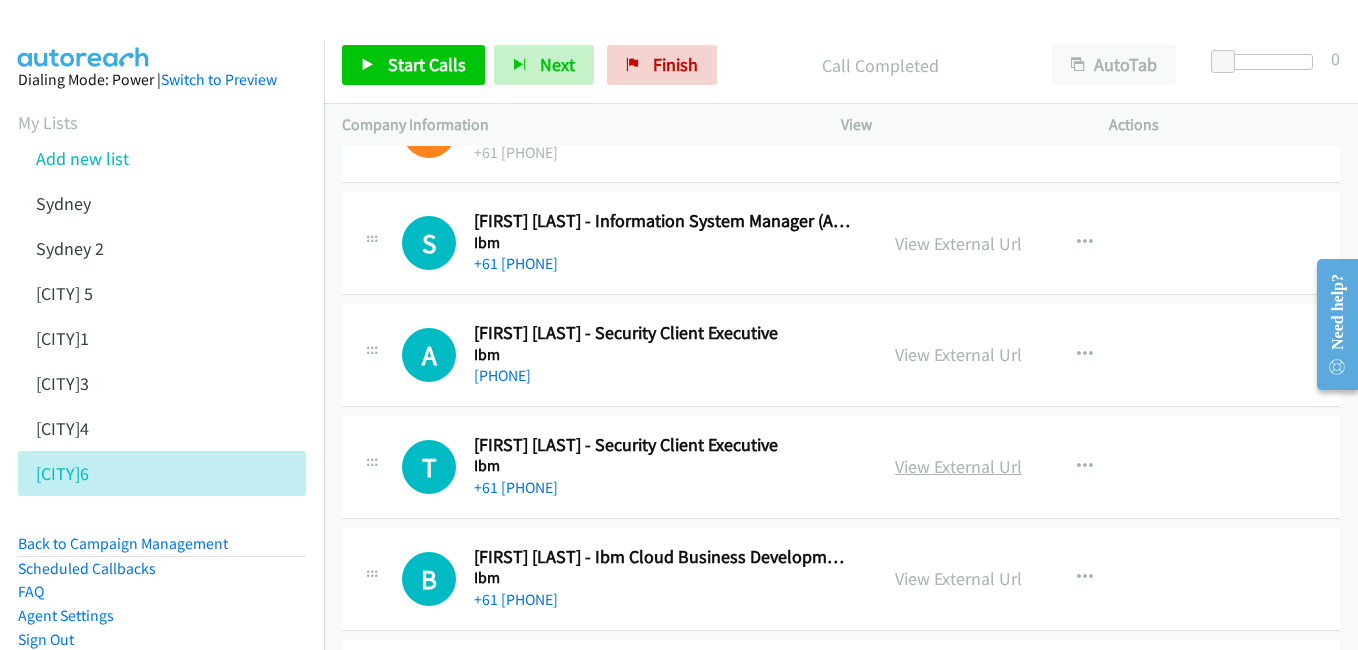 click on "View External Url" at bounding box center (958, 466) 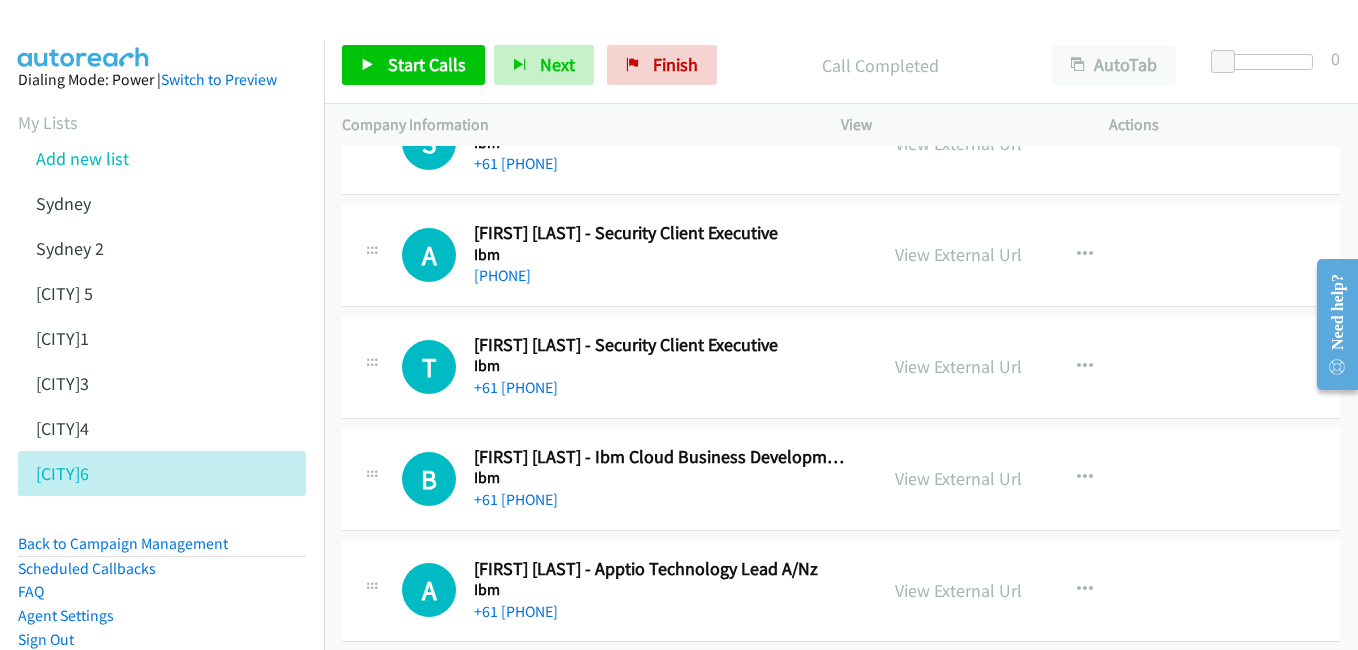 scroll, scrollTop: 1500, scrollLeft: 0, axis: vertical 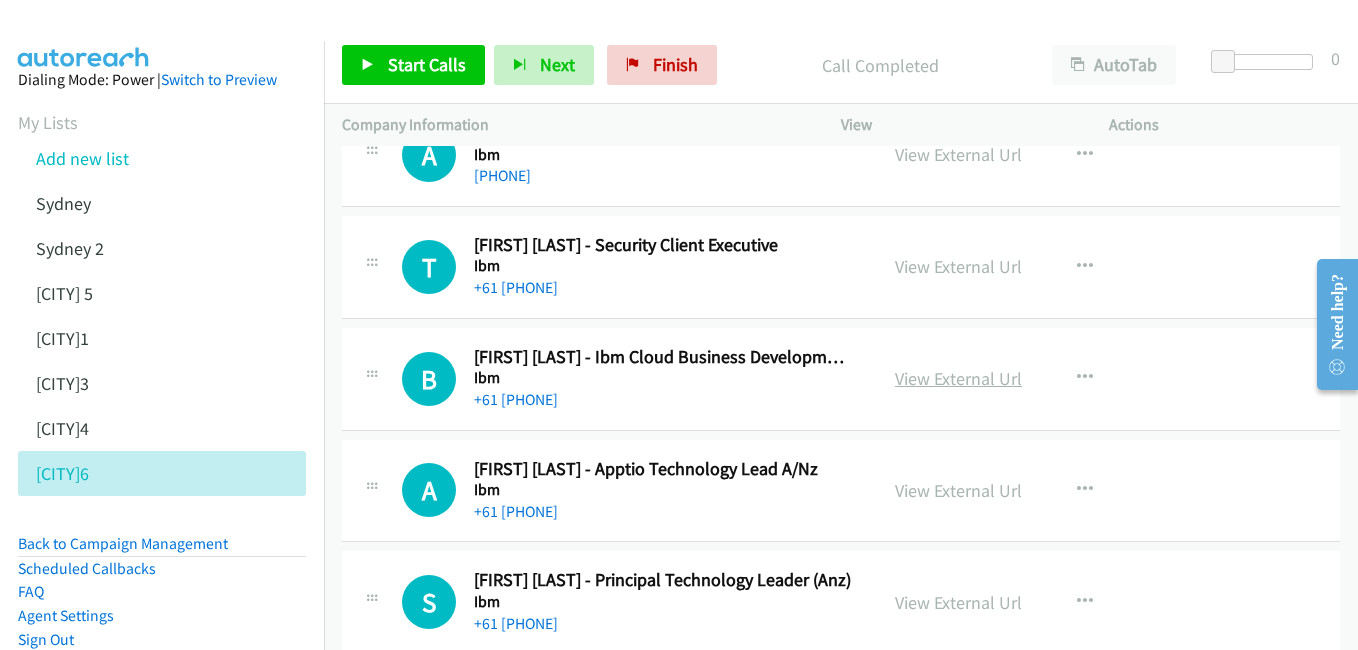 click on "View External Url" at bounding box center (958, 378) 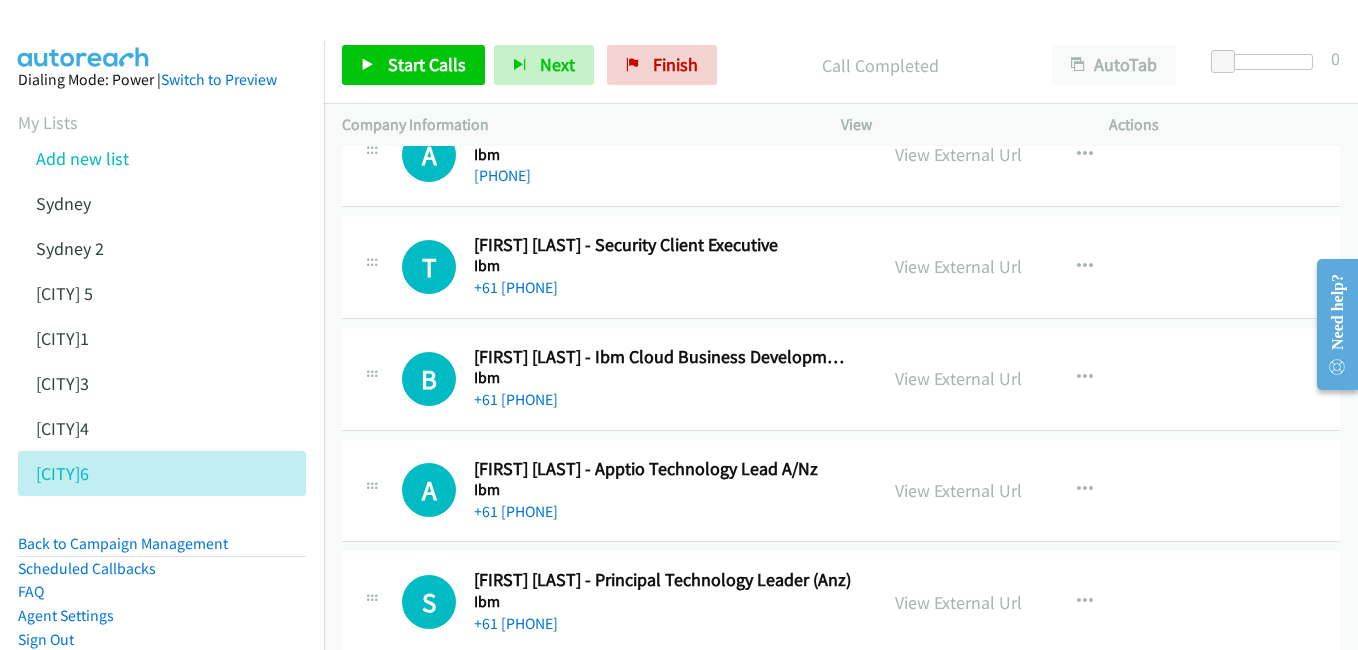 scroll, scrollTop: 1600, scrollLeft: 0, axis: vertical 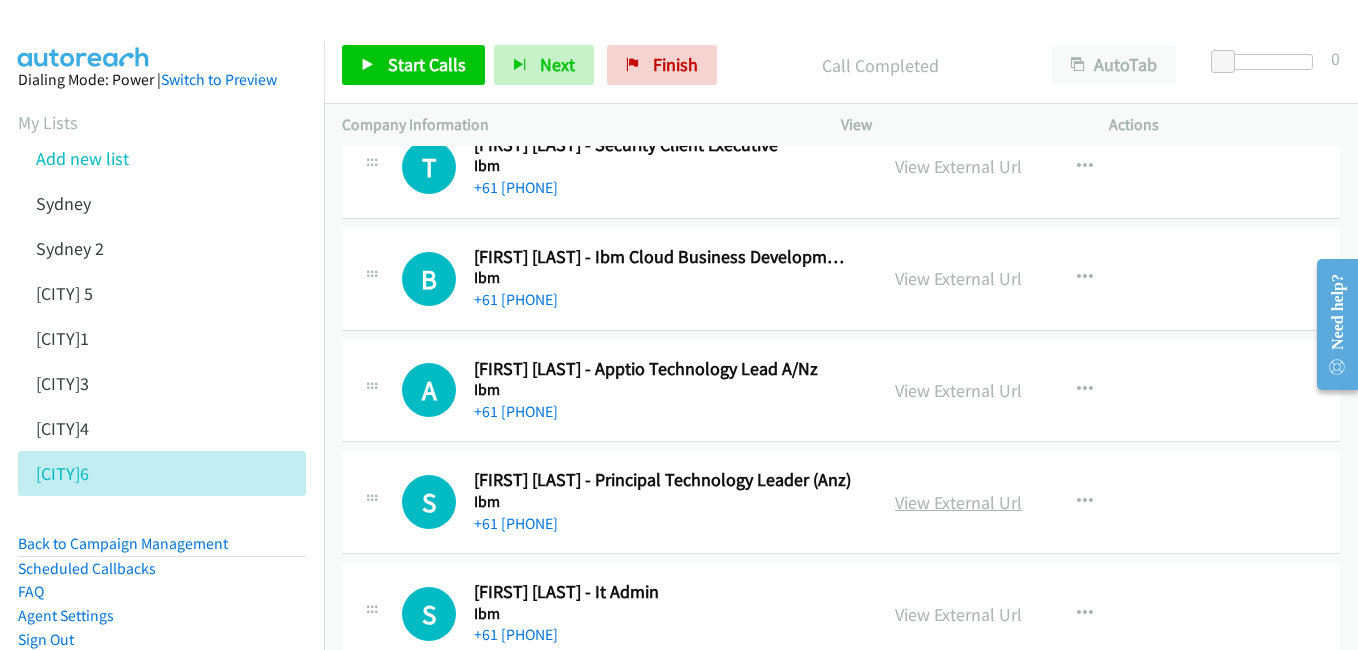 click on "View External Url" at bounding box center (958, 502) 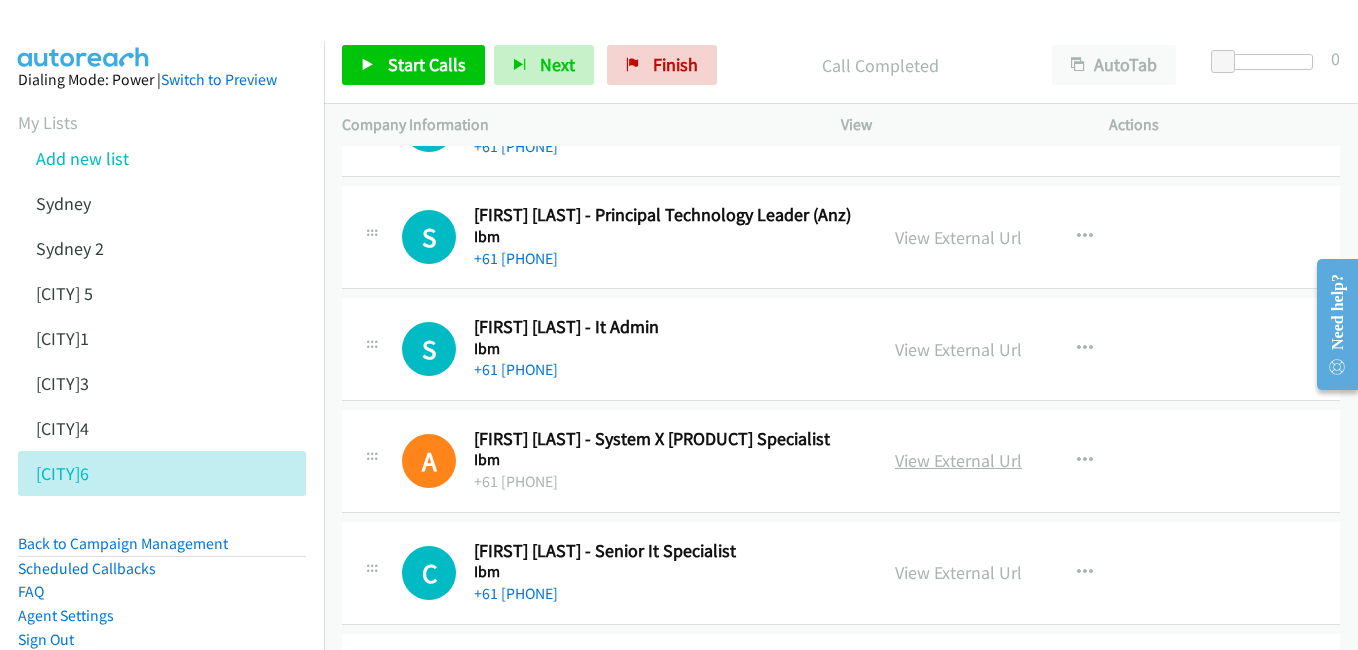 scroll, scrollTop: 1900, scrollLeft: 0, axis: vertical 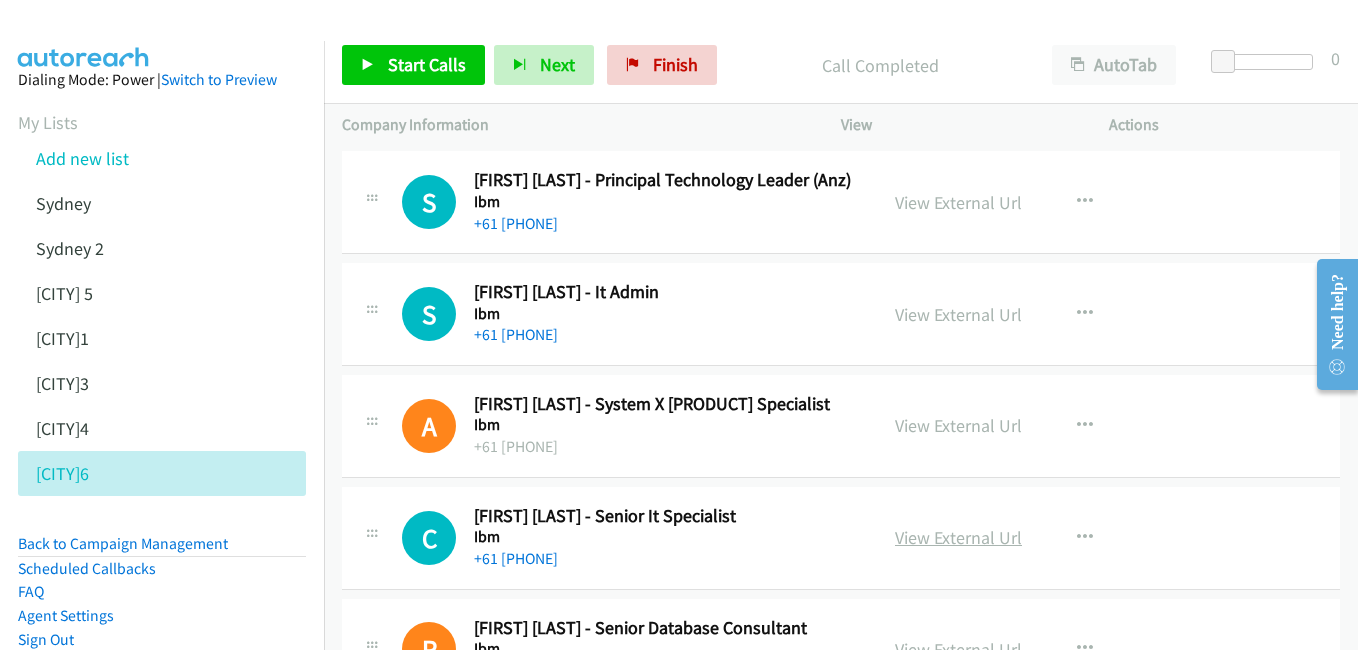 click on "View External Url" at bounding box center [958, 537] 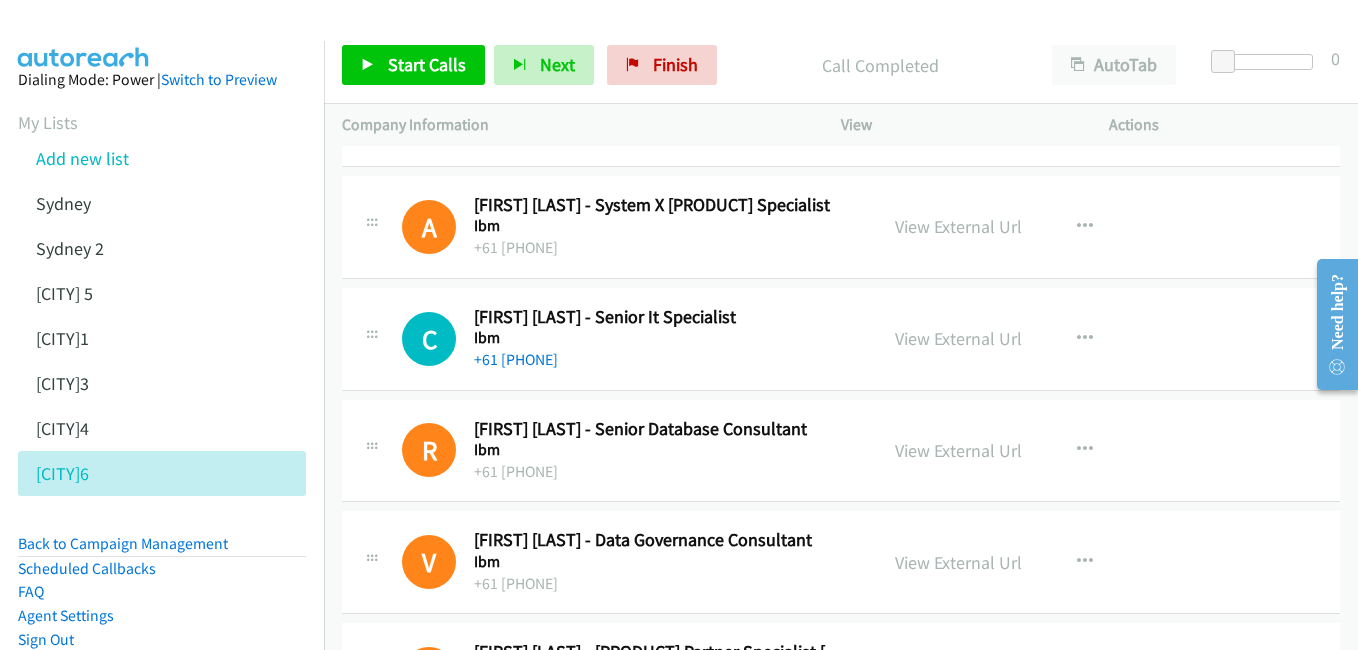 scroll, scrollTop: 2100, scrollLeft: 0, axis: vertical 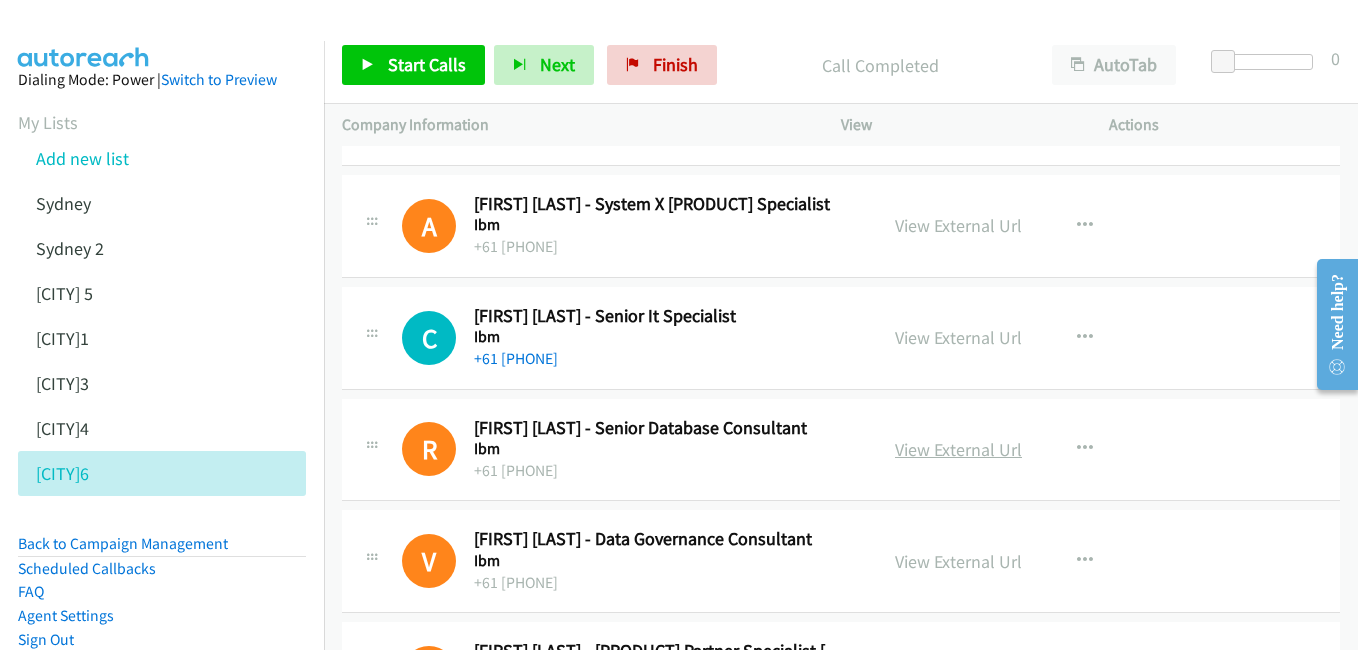 click on "View External Url" at bounding box center [958, 449] 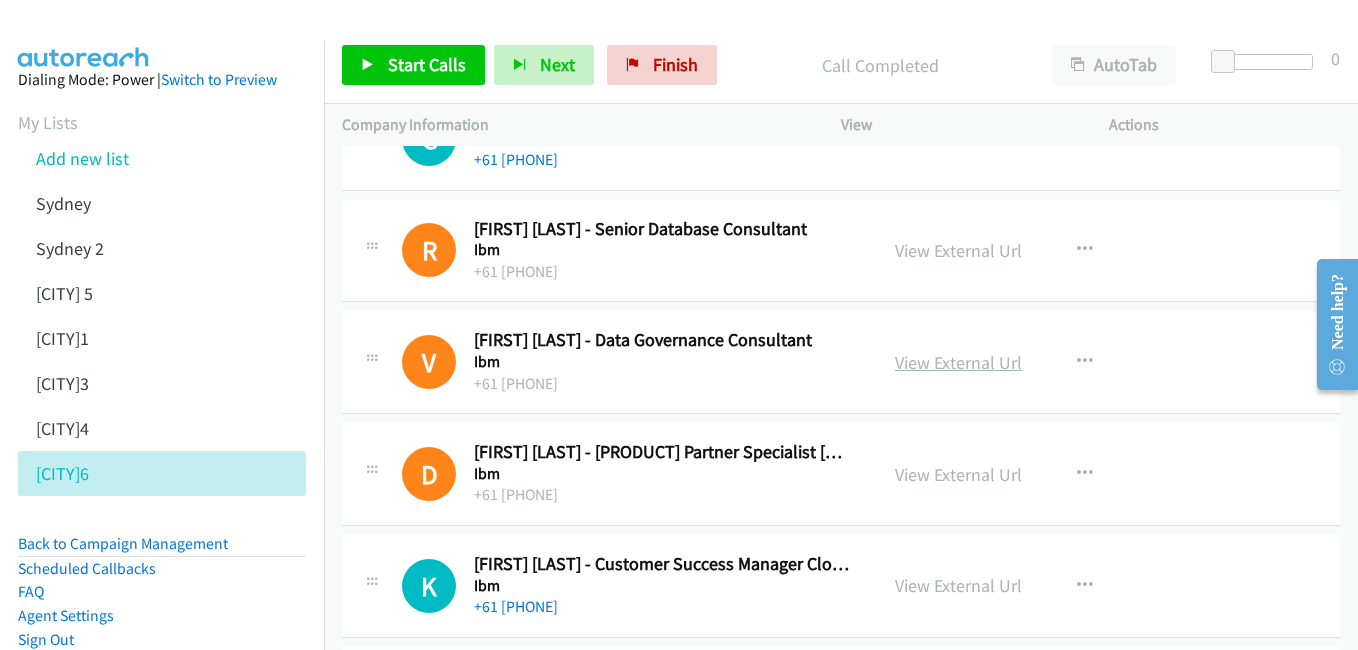 scroll, scrollTop: 2400, scrollLeft: 0, axis: vertical 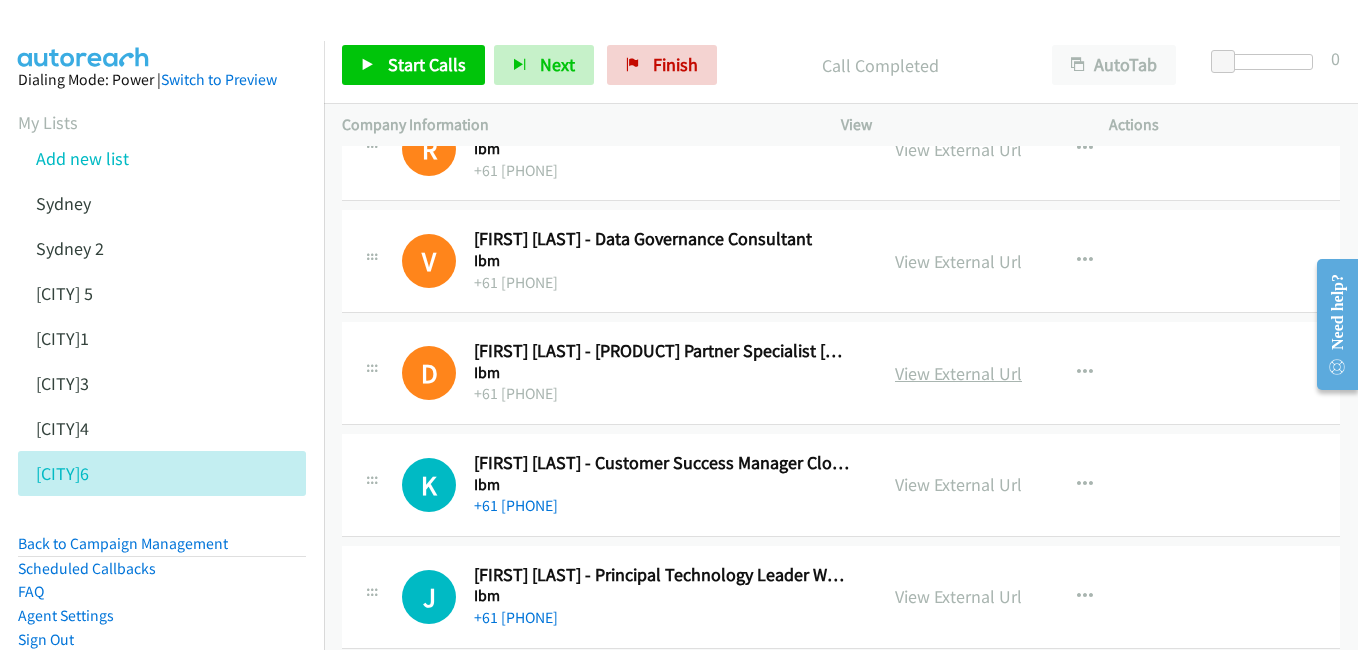 click on "View External Url" at bounding box center [958, 373] 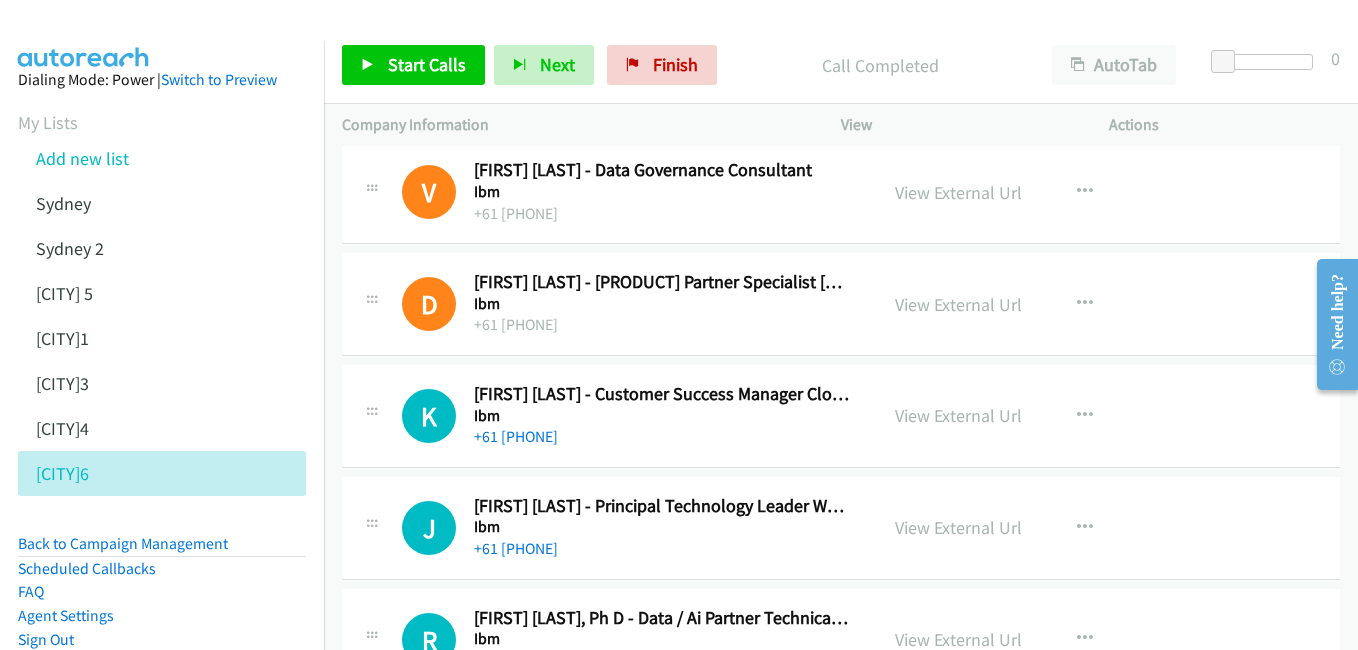 scroll, scrollTop: 2500, scrollLeft: 0, axis: vertical 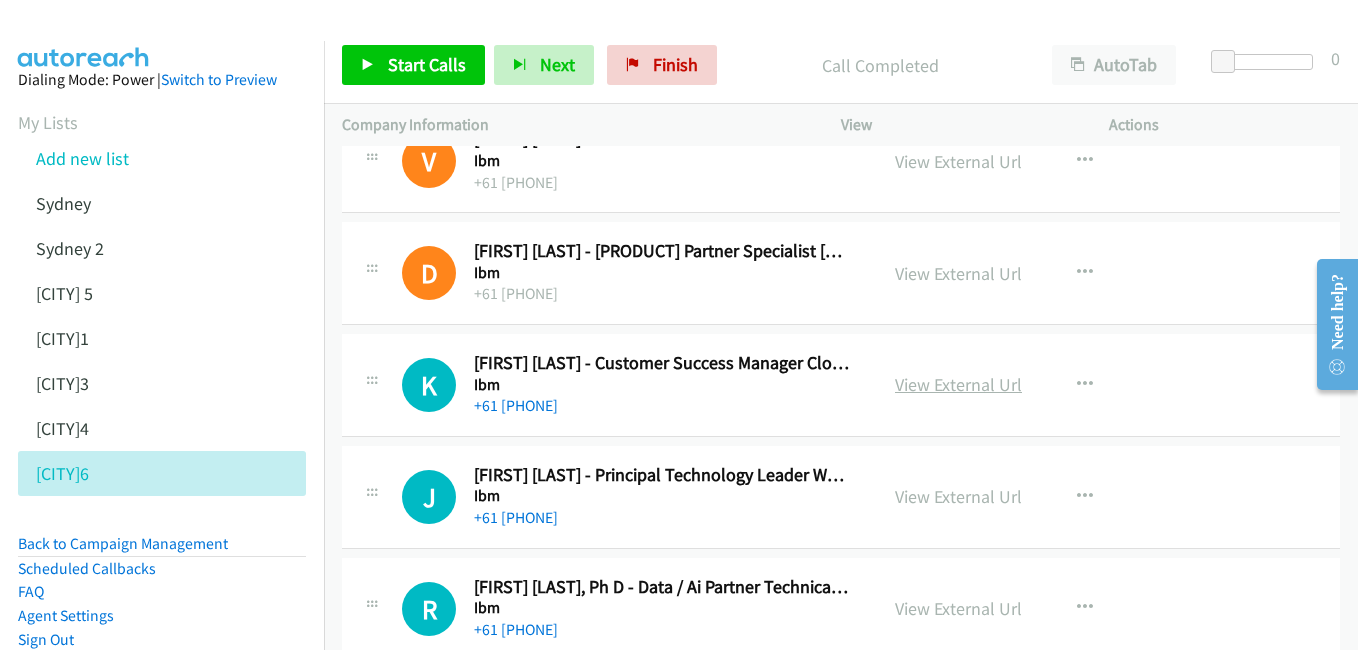 click on "View External Url" at bounding box center (958, 384) 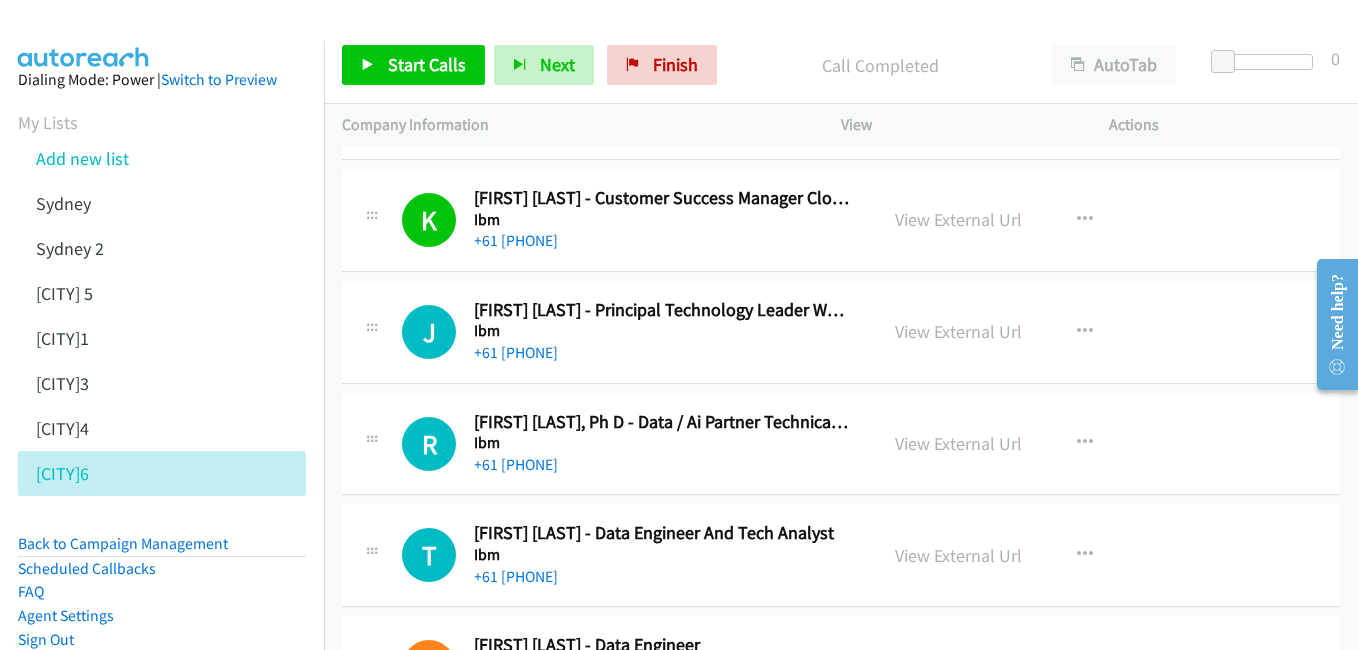 scroll, scrollTop: 2700, scrollLeft: 0, axis: vertical 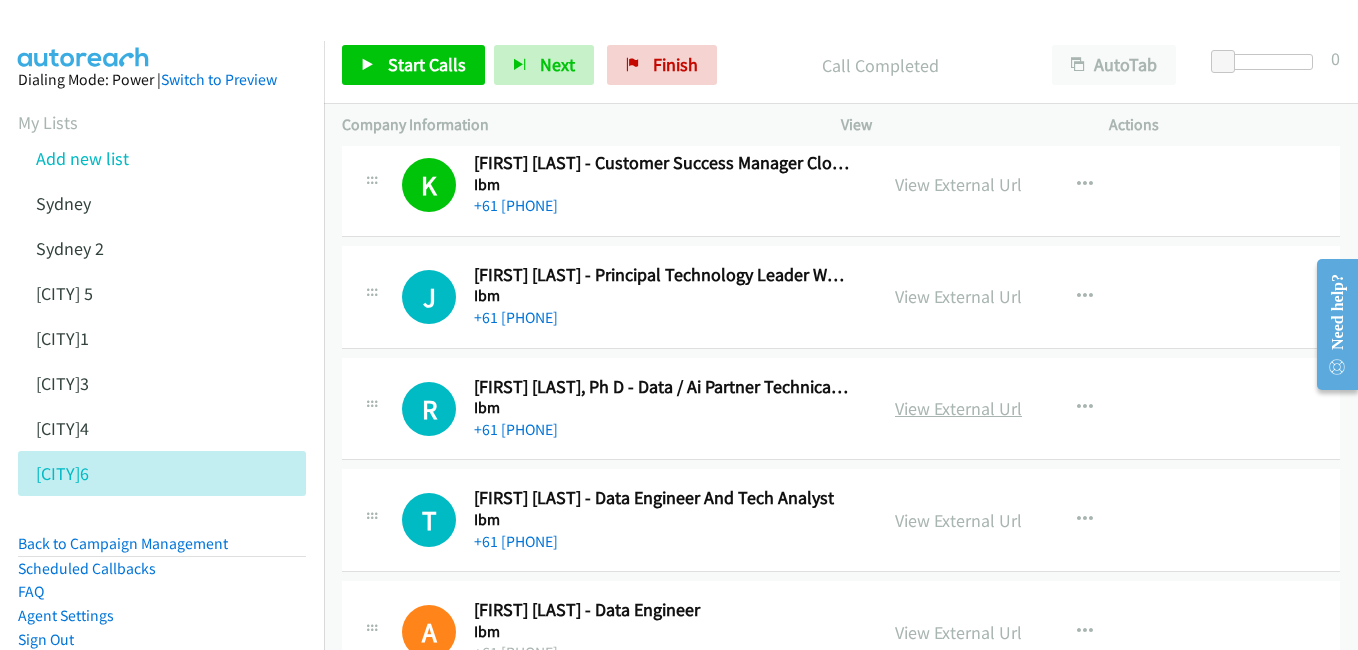 click on "View External Url" at bounding box center [958, 408] 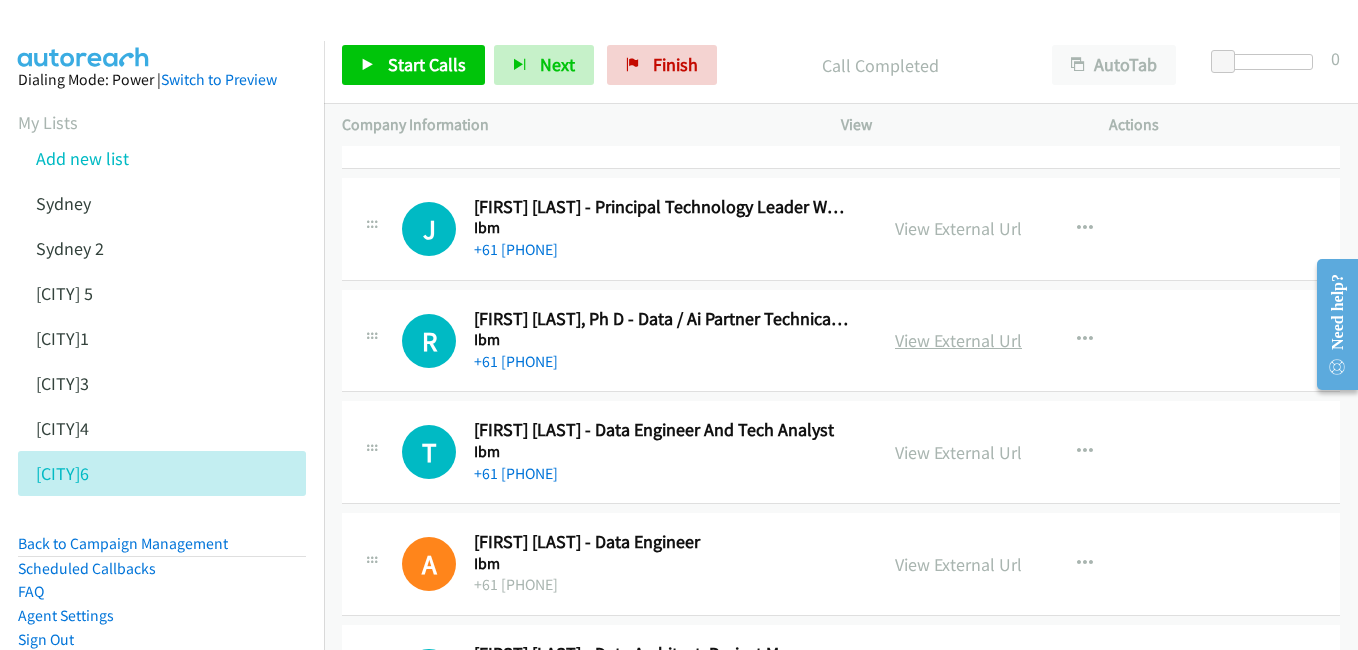 scroll, scrollTop: 2800, scrollLeft: 0, axis: vertical 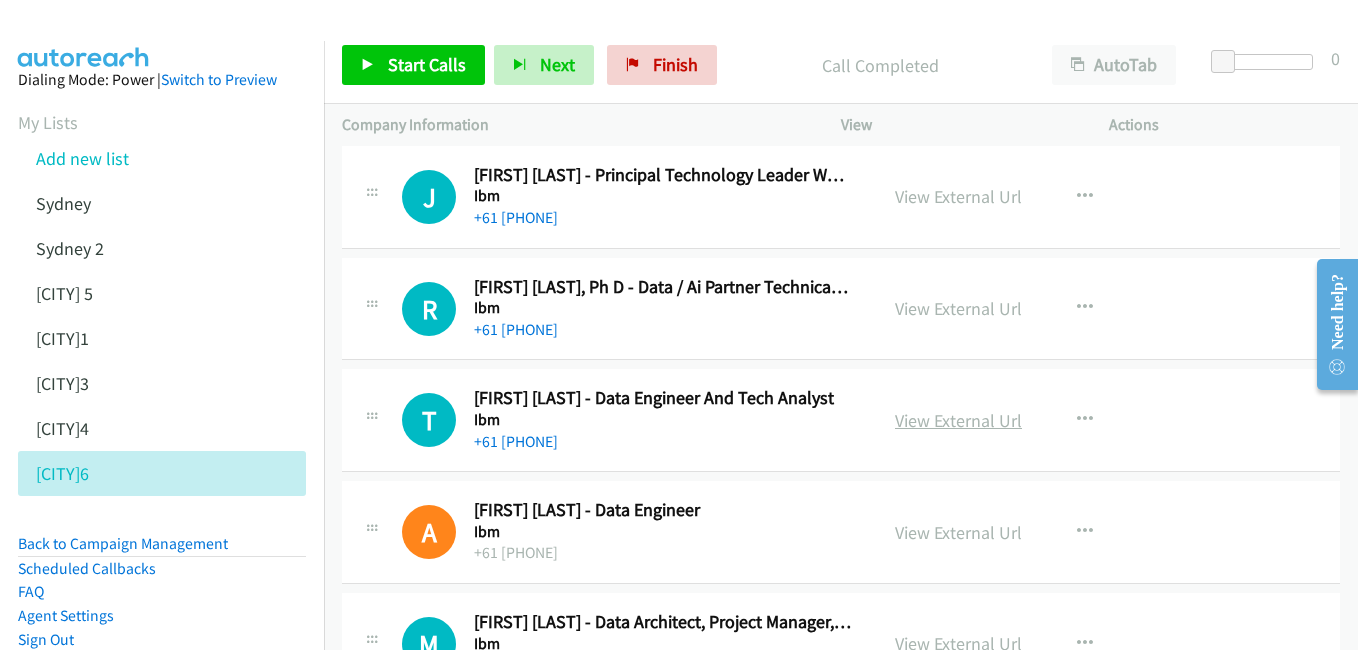click on "View External Url" at bounding box center (958, 420) 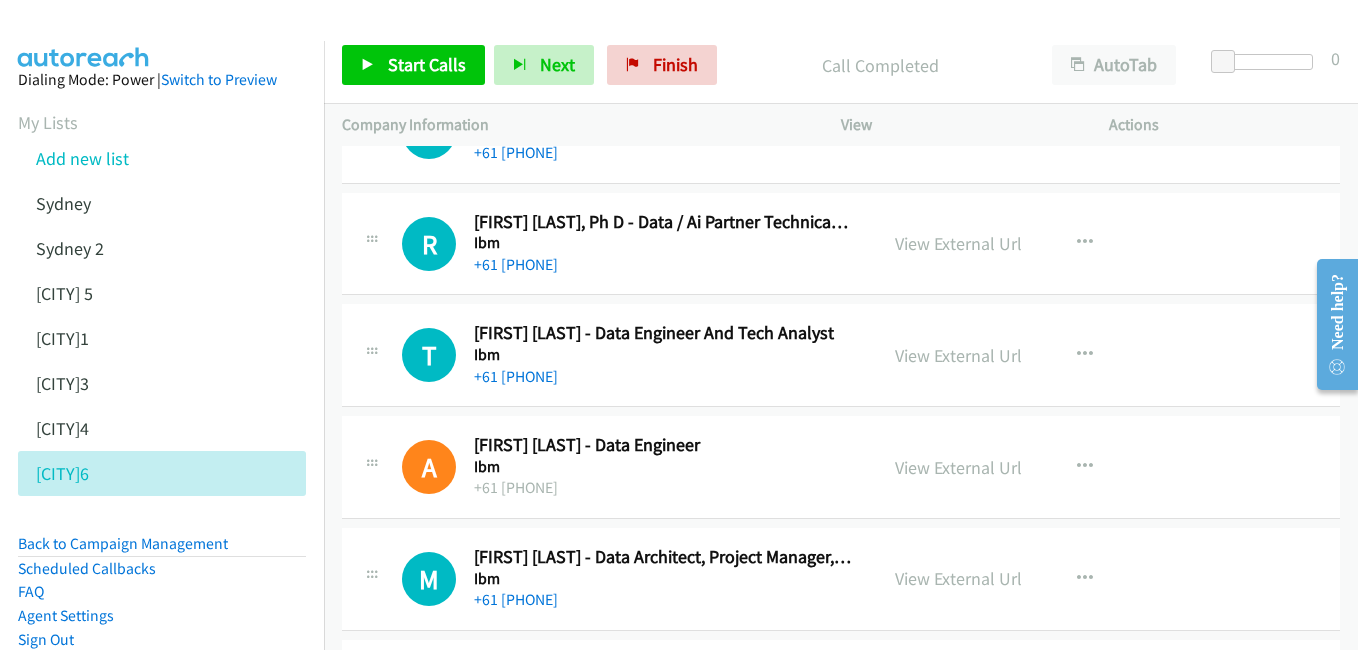 scroll, scrollTop: 2900, scrollLeft: 0, axis: vertical 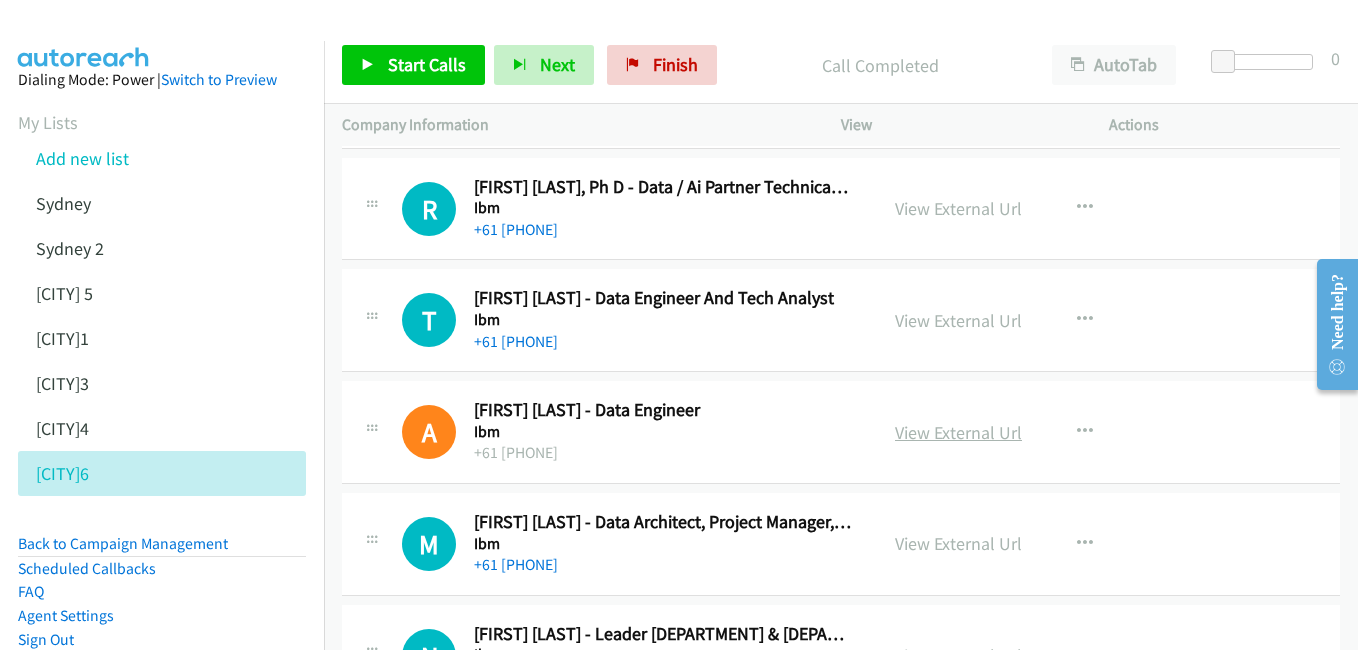 click on "View External Url" at bounding box center [958, 432] 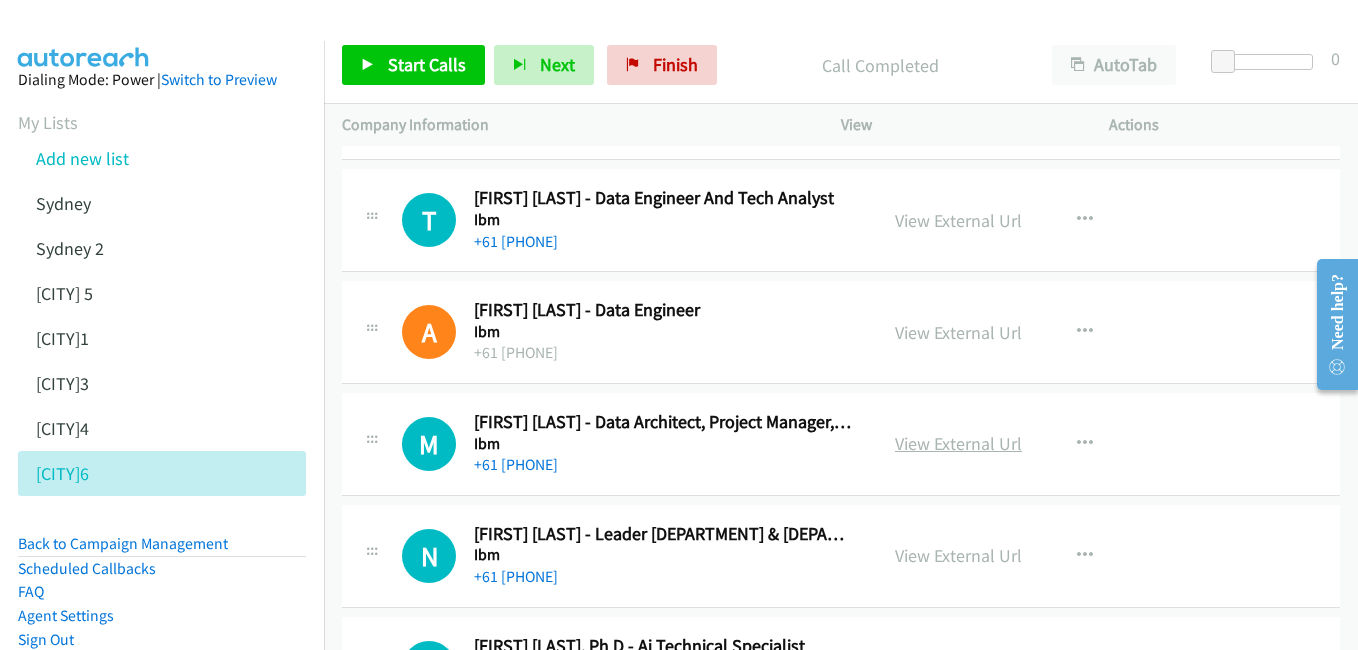 click on "View External Url" at bounding box center (958, 443) 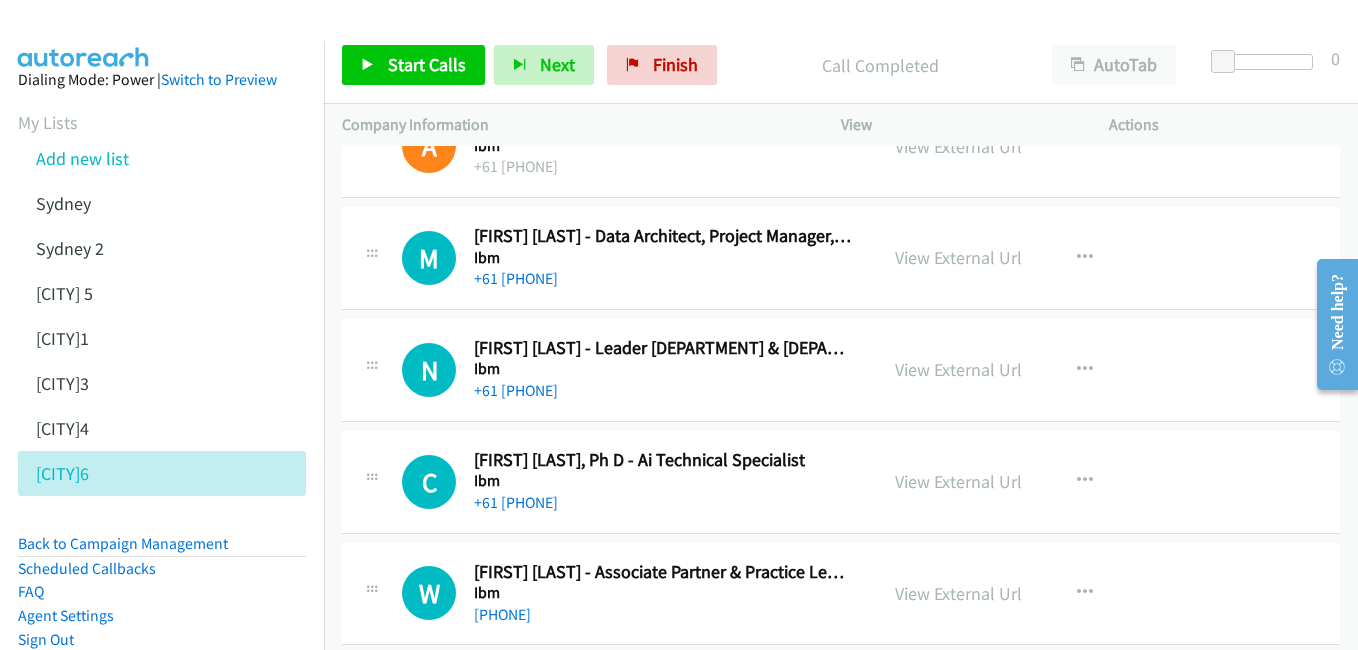 scroll, scrollTop: 3200, scrollLeft: 0, axis: vertical 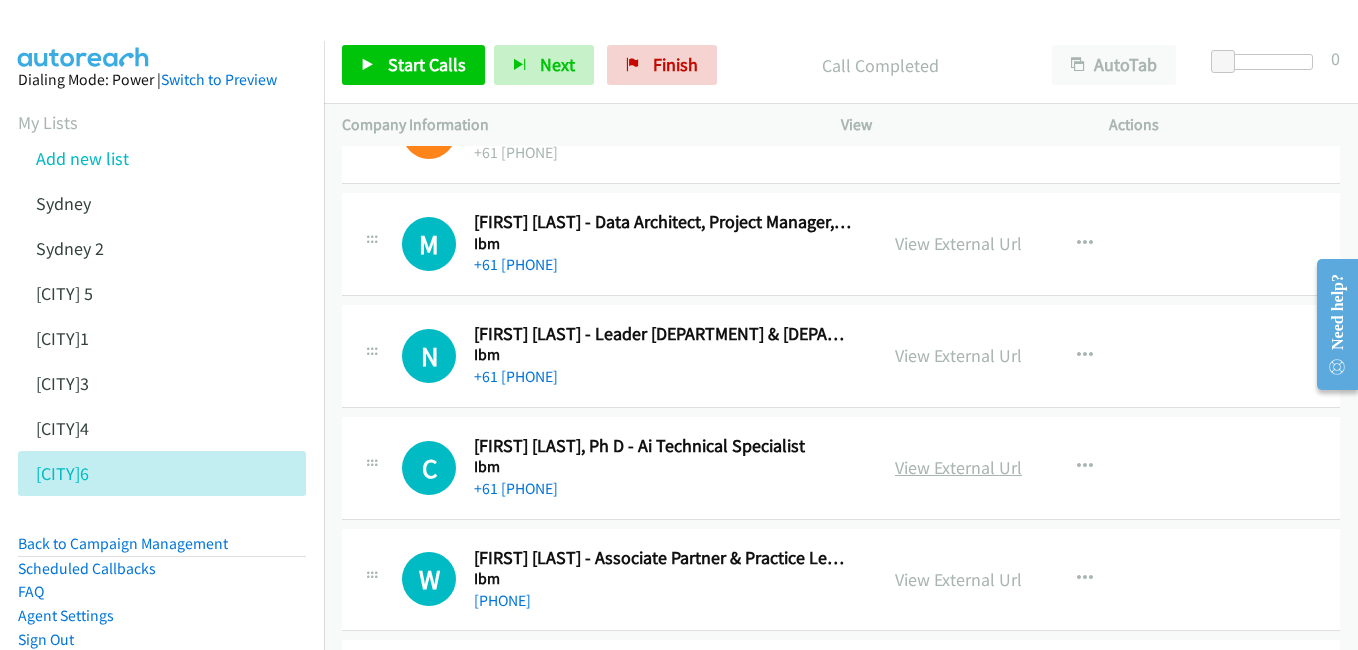 click on "View External Url" at bounding box center [958, 467] 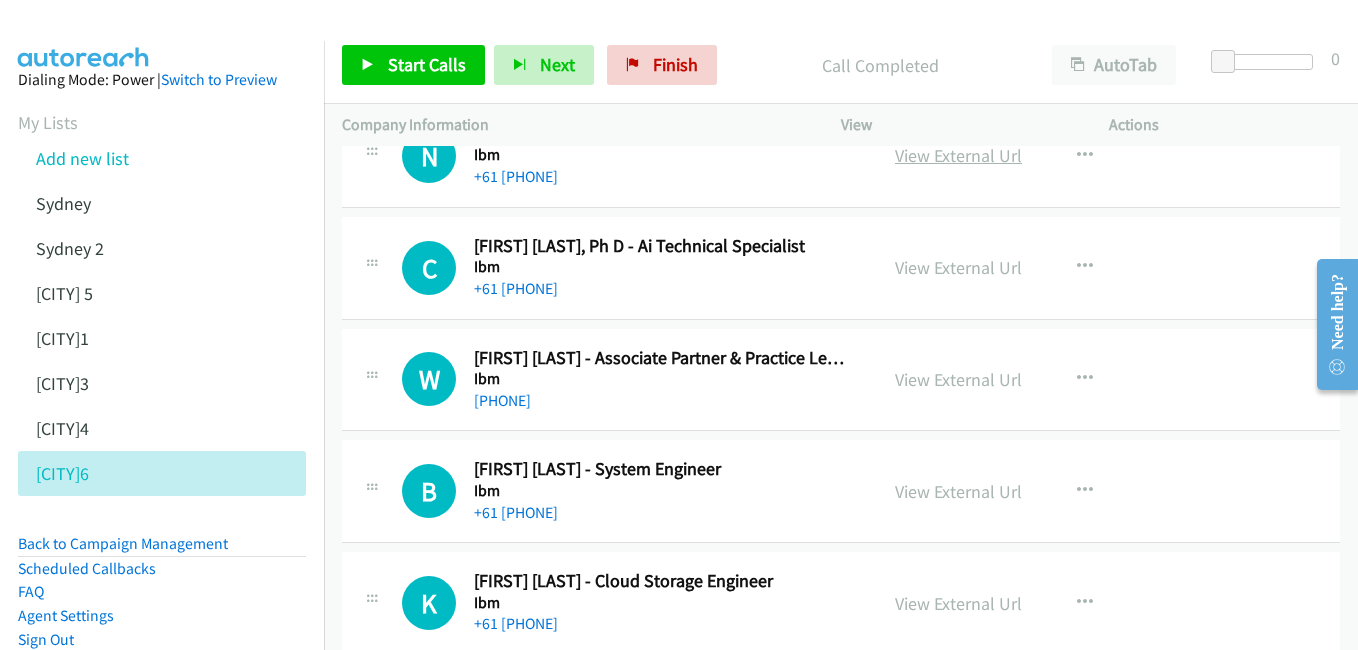 scroll, scrollTop: 3500, scrollLeft: 0, axis: vertical 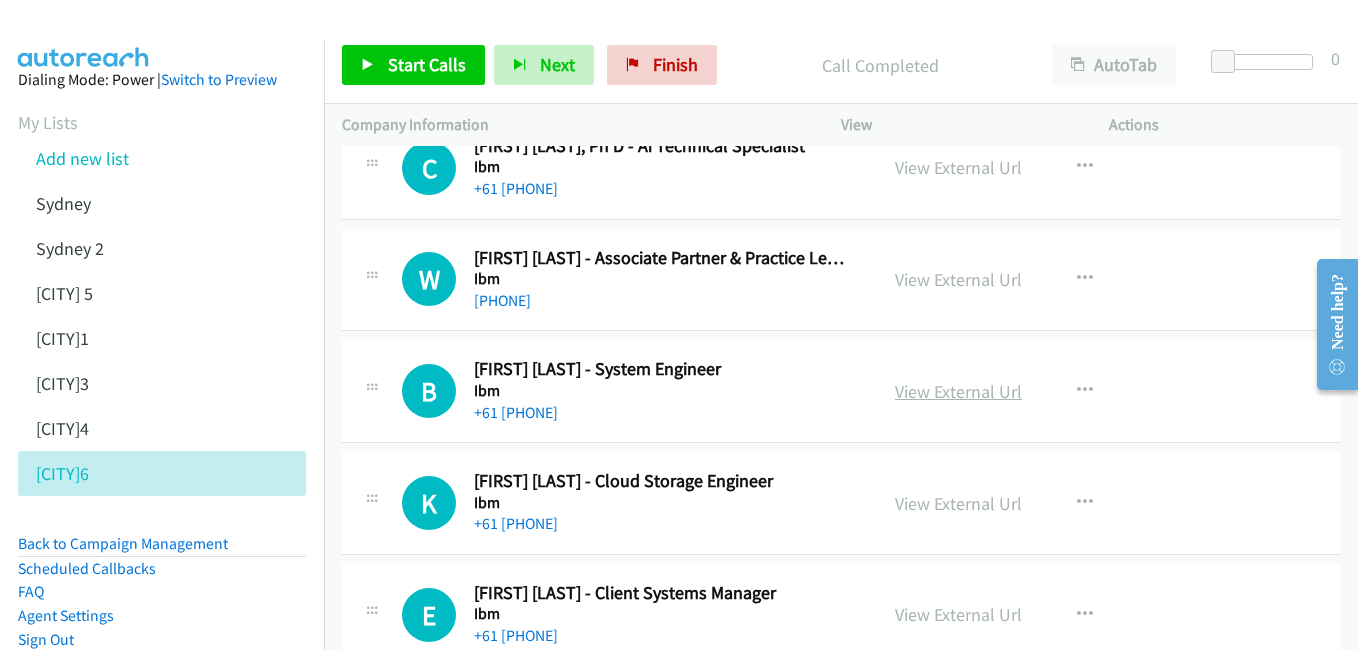 click on "View External Url" at bounding box center [958, 391] 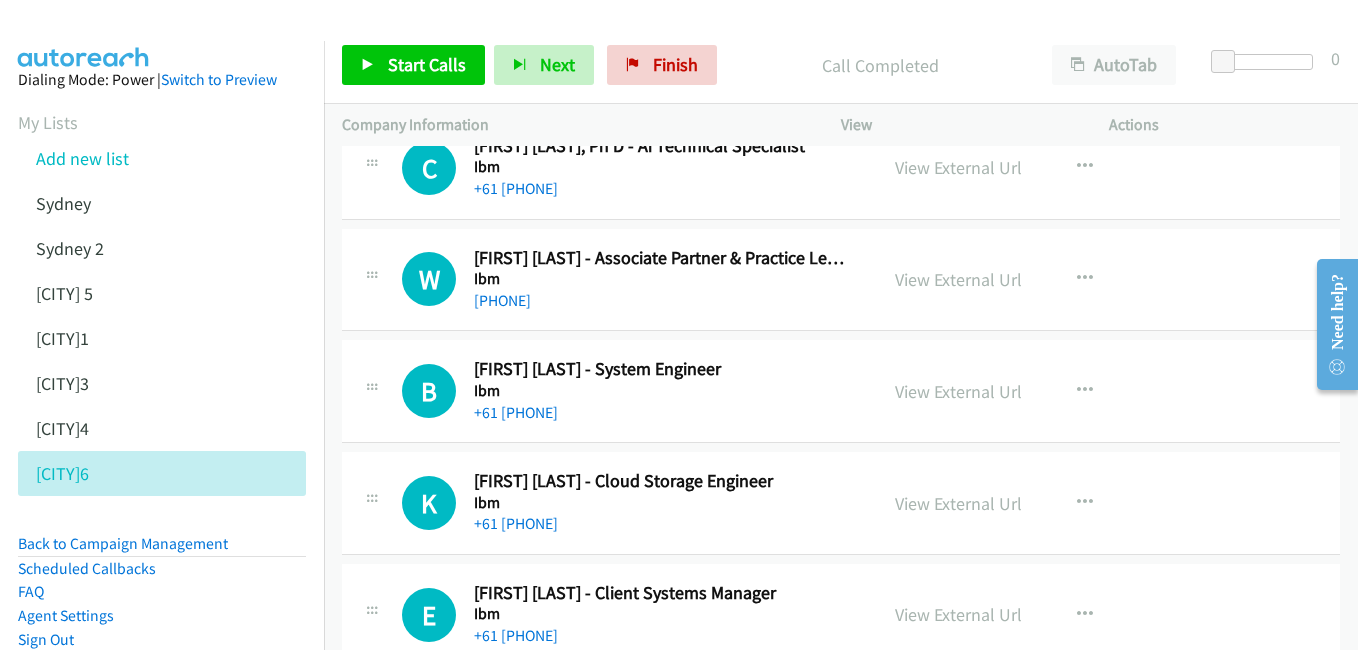 scroll, scrollTop: 3600, scrollLeft: 0, axis: vertical 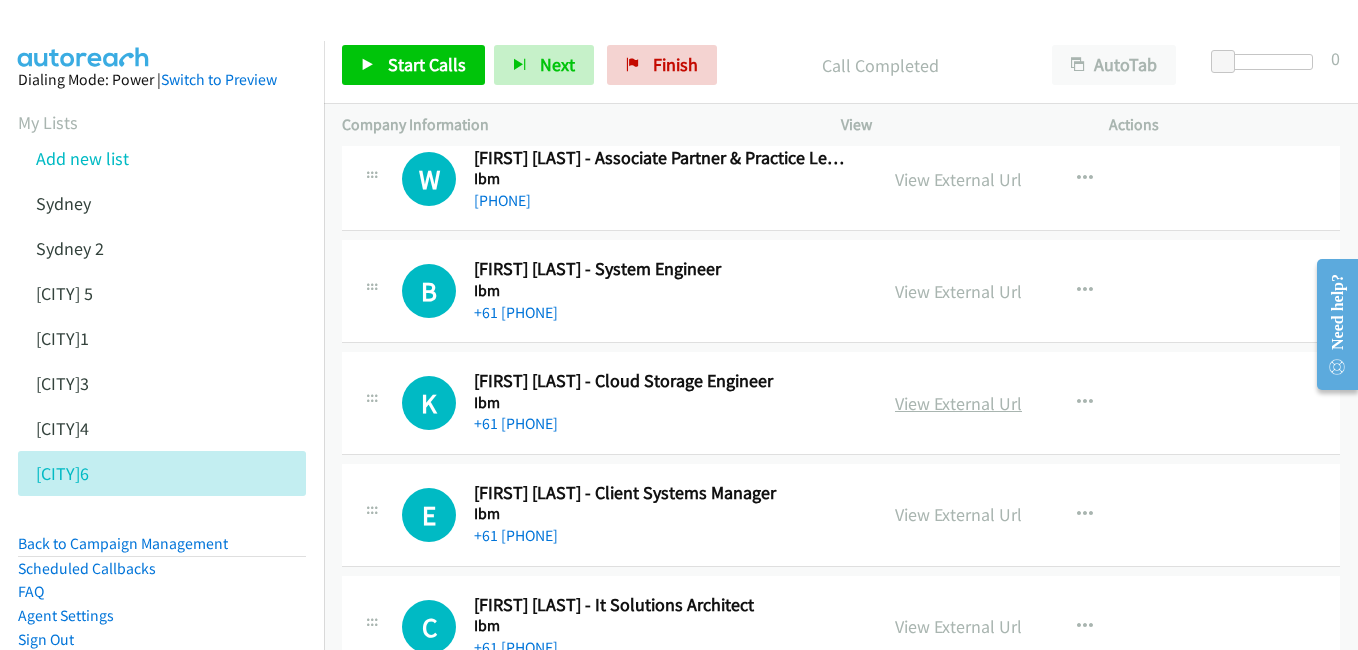 click on "View External Url" at bounding box center [958, 403] 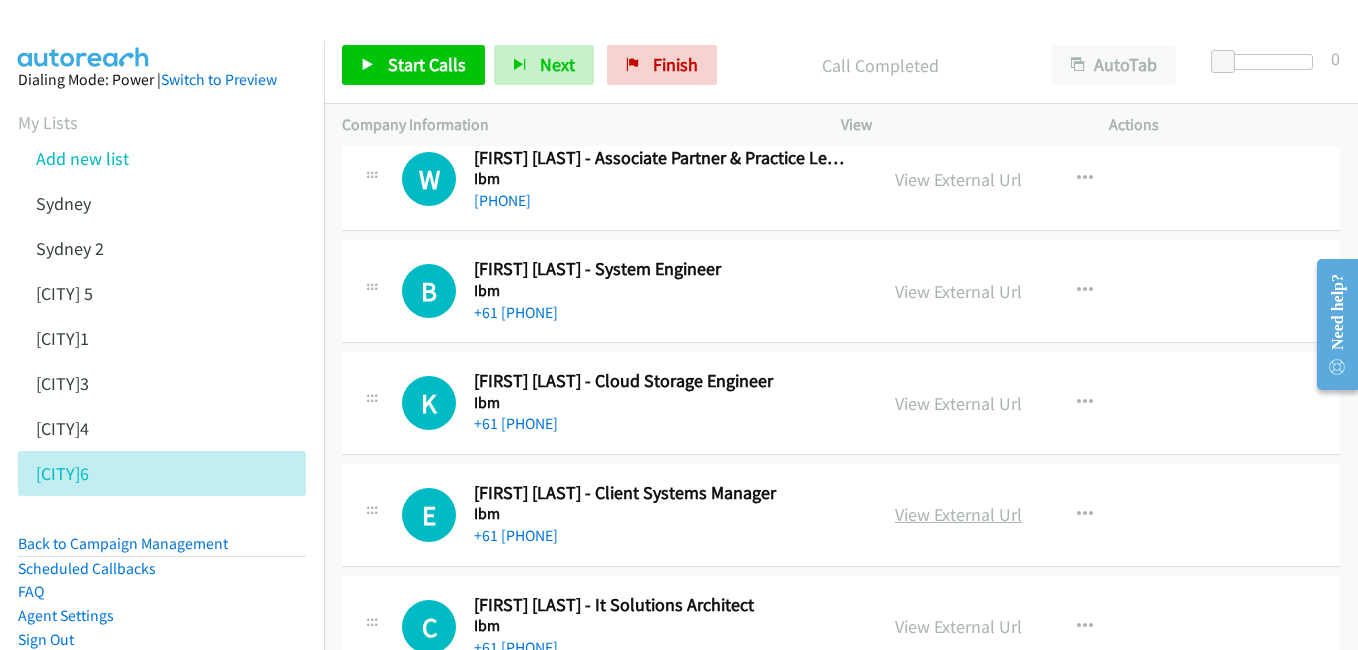 click on "View External Url" at bounding box center (958, 514) 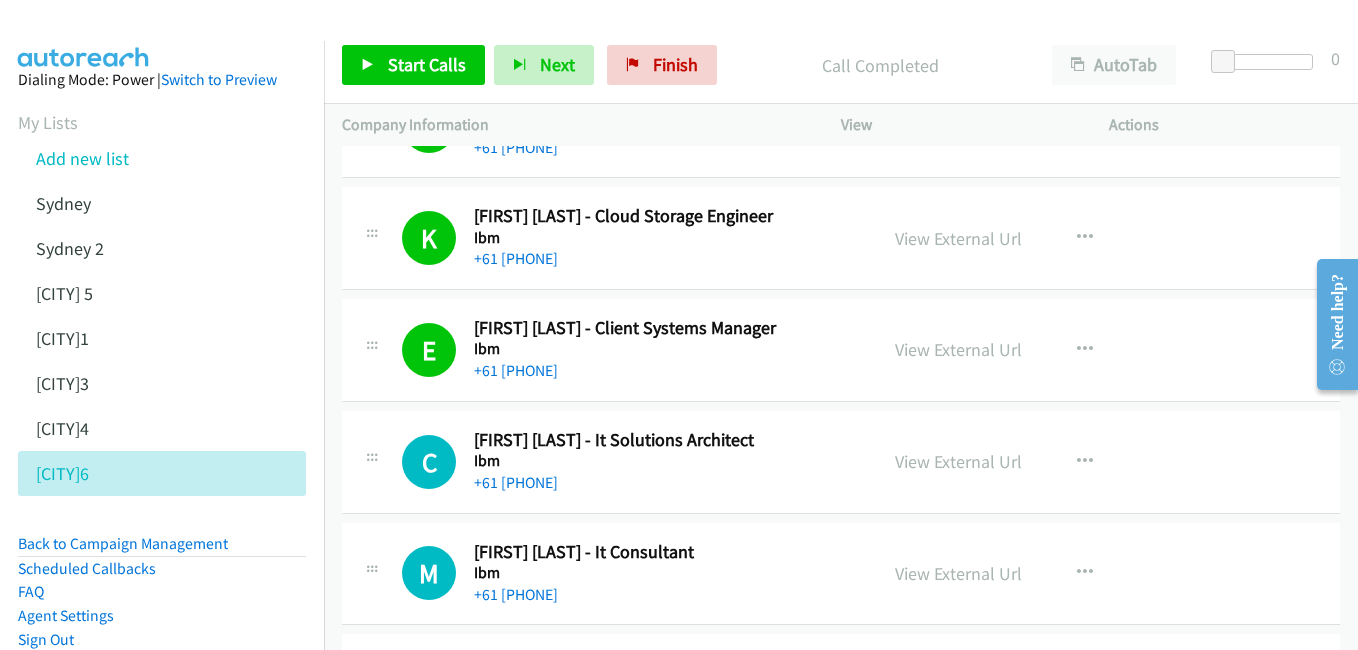 scroll, scrollTop: 3800, scrollLeft: 0, axis: vertical 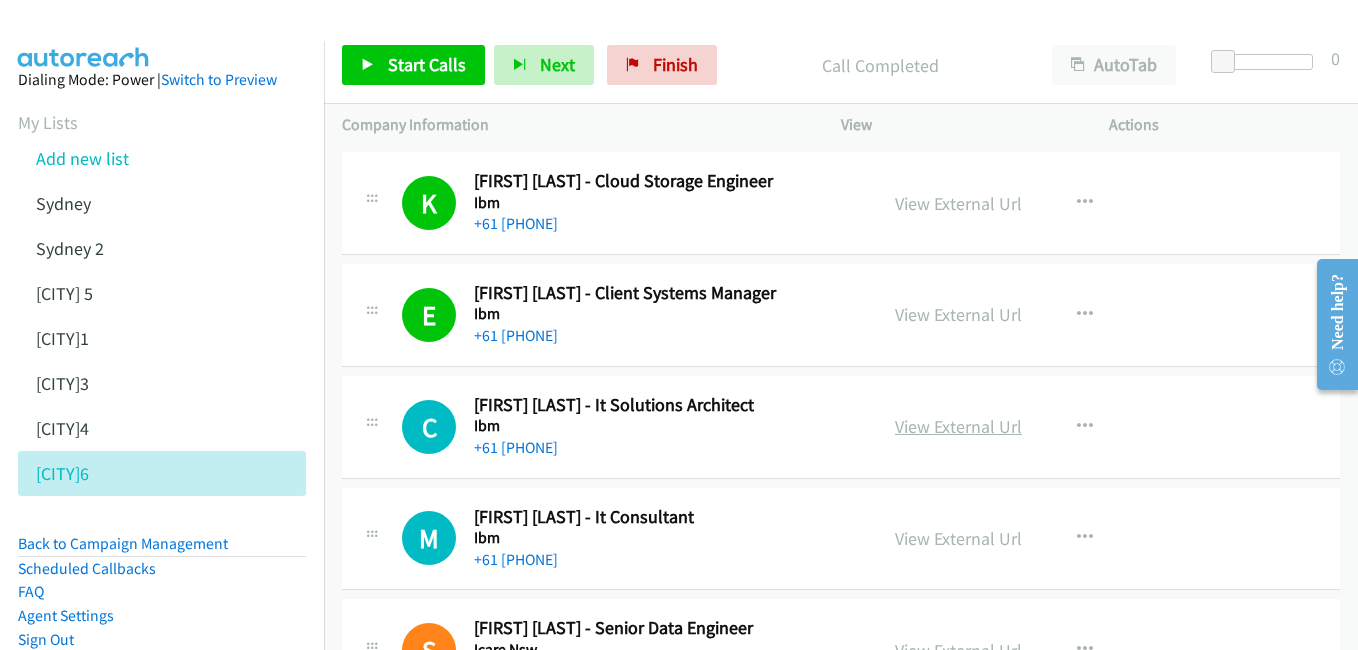 click on "View External Url" at bounding box center [958, 426] 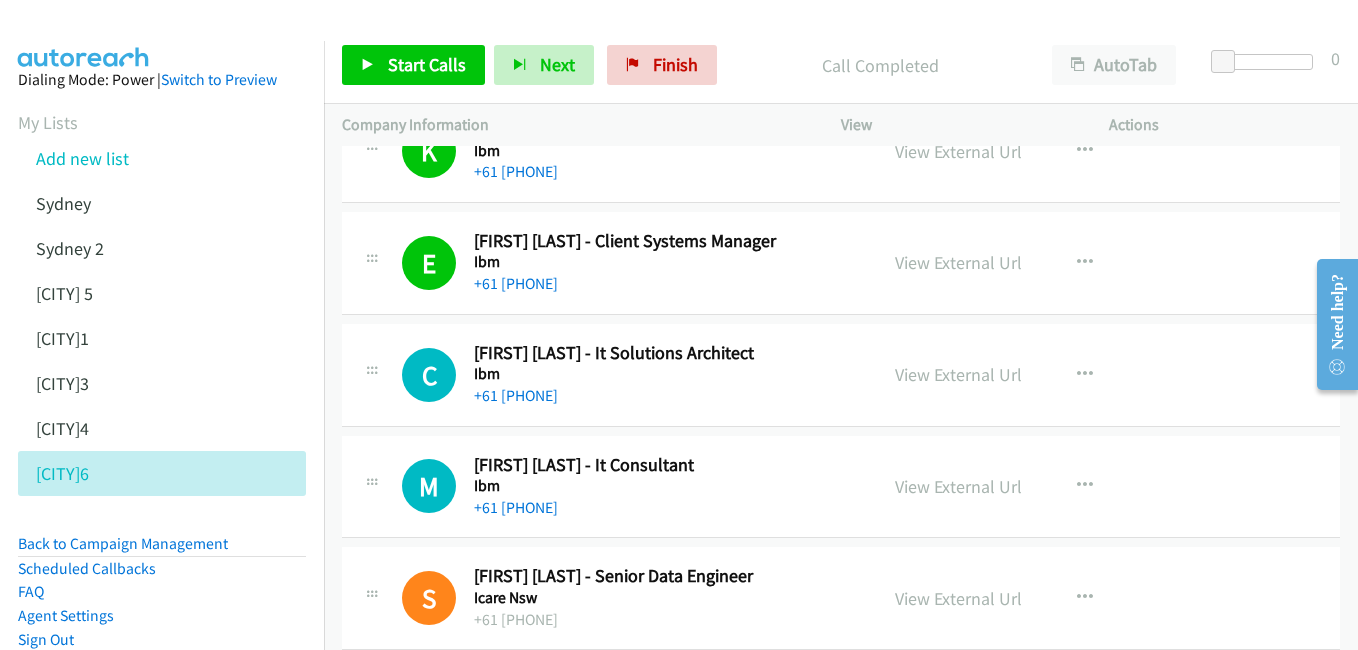 scroll, scrollTop: 3900, scrollLeft: 0, axis: vertical 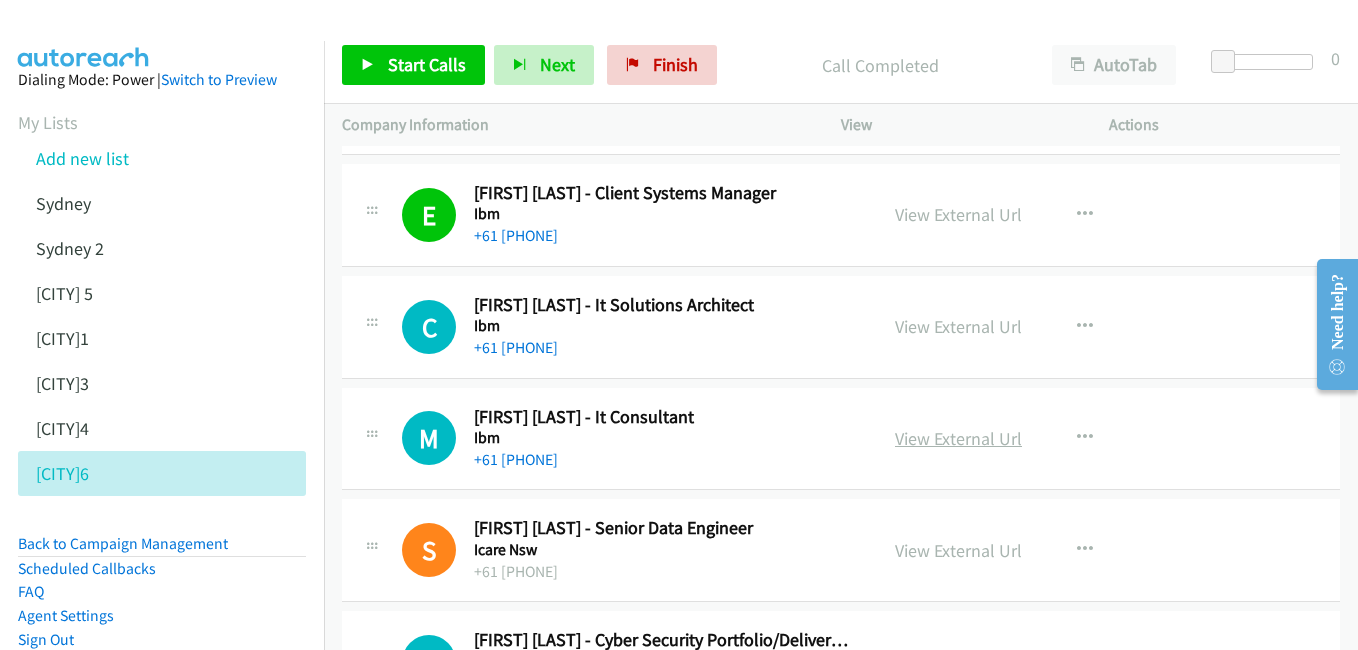 click on "View External Url" at bounding box center [958, 438] 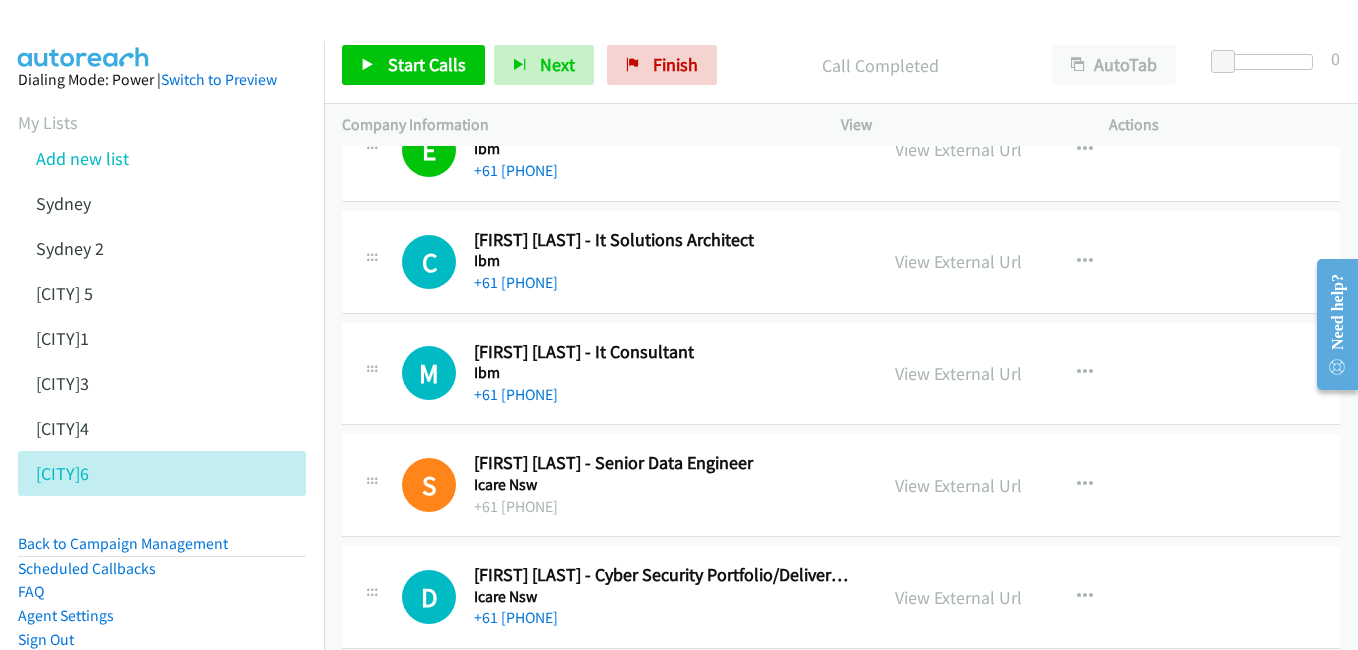scroll, scrollTop: 4000, scrollLeft: 0, axis: vertical 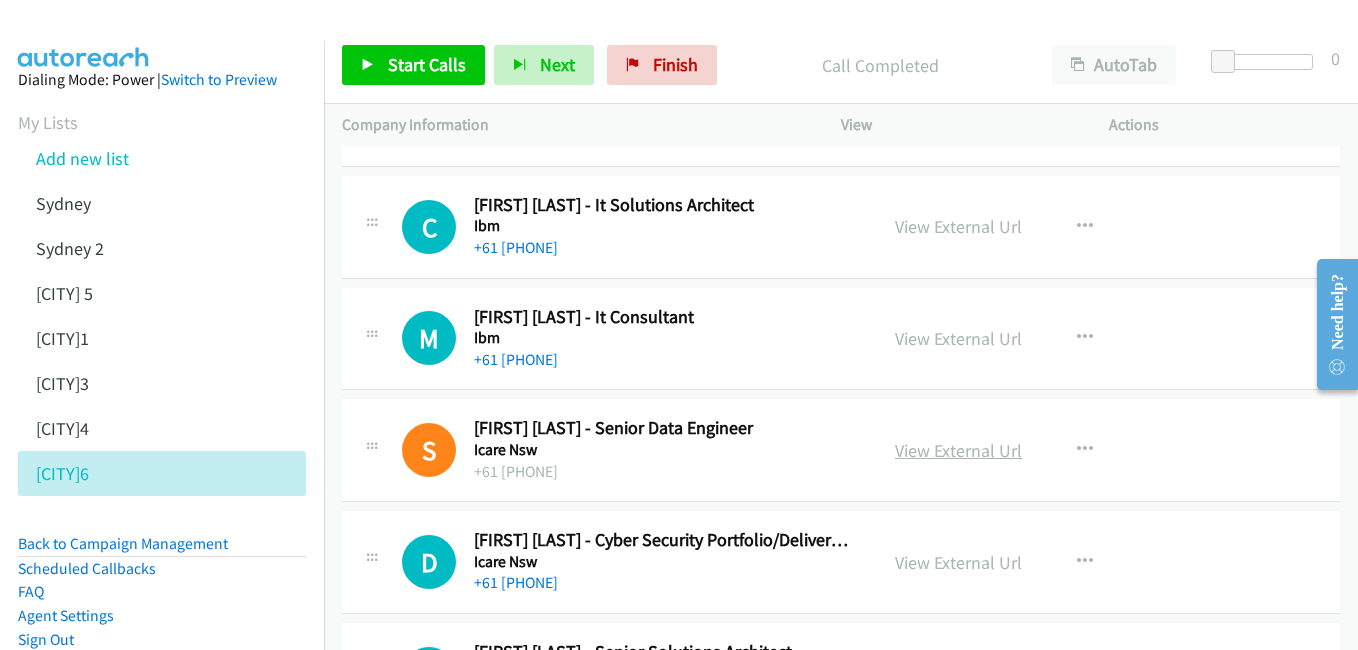 click on "View External Url" at bounding box center (958, 450) 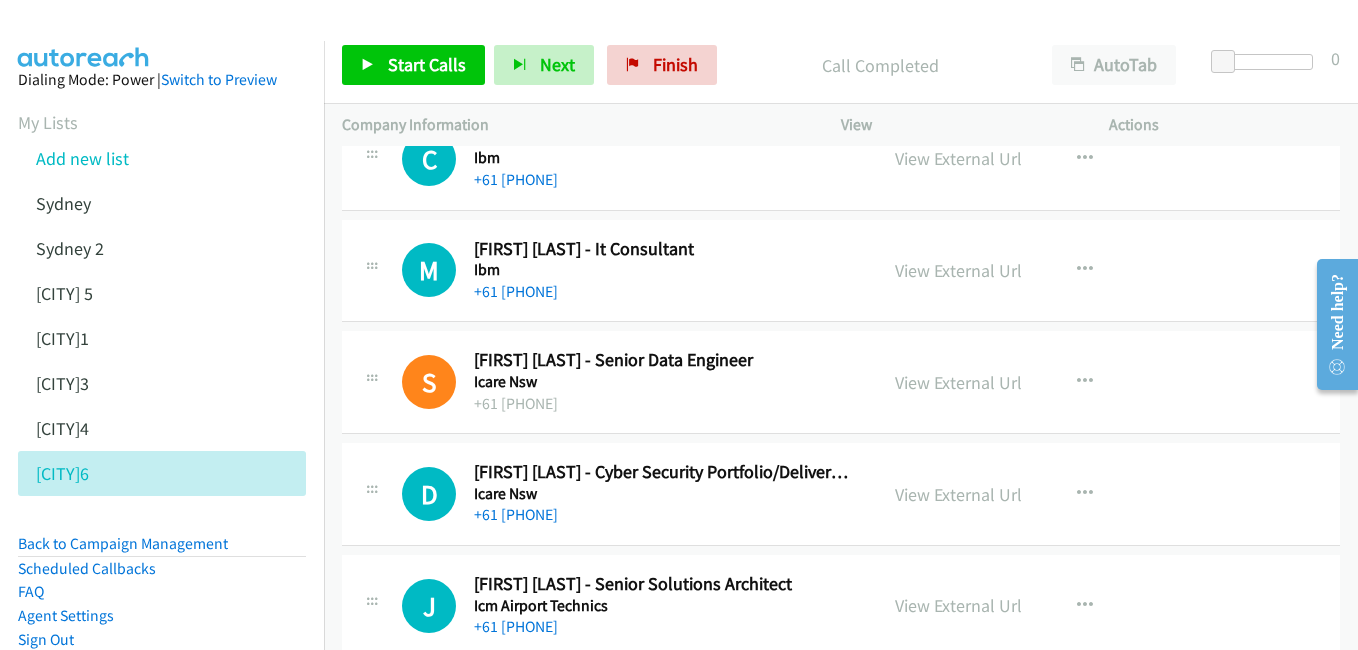 scroll, scrollTop: 4200, scrollLeft: 0, axis: vertical 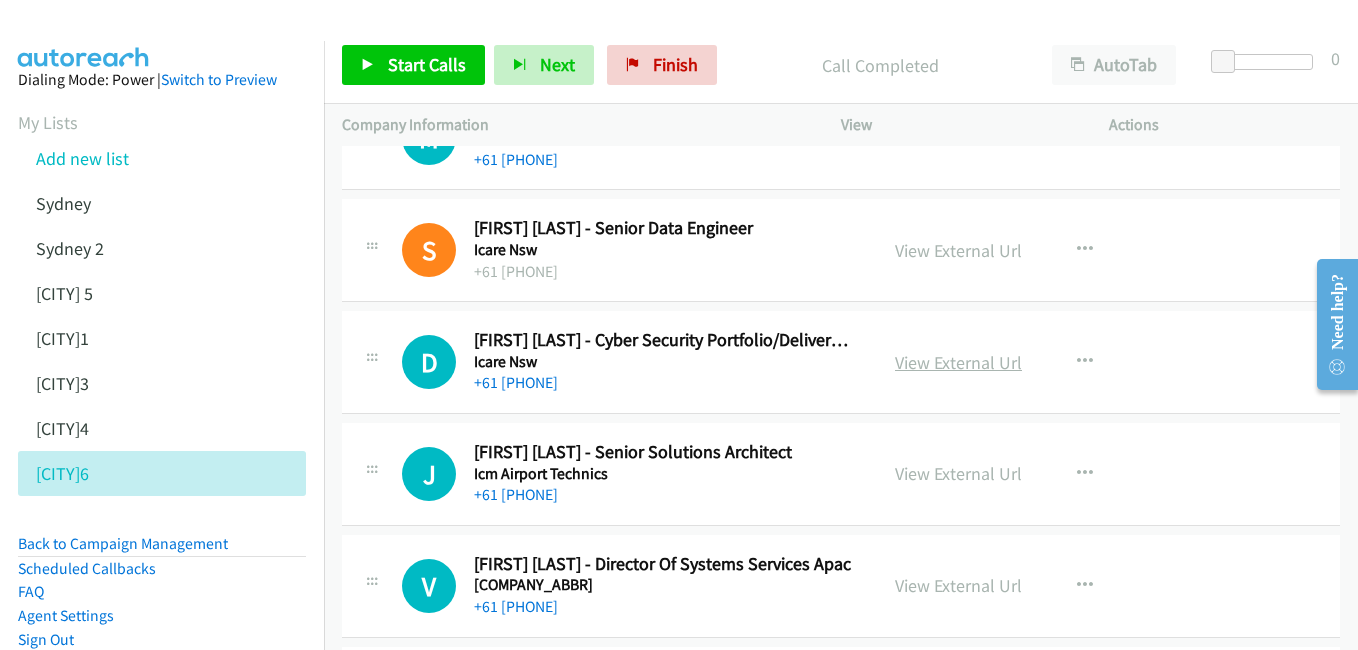 click on "View External Url" at bounding box center (958, 362) 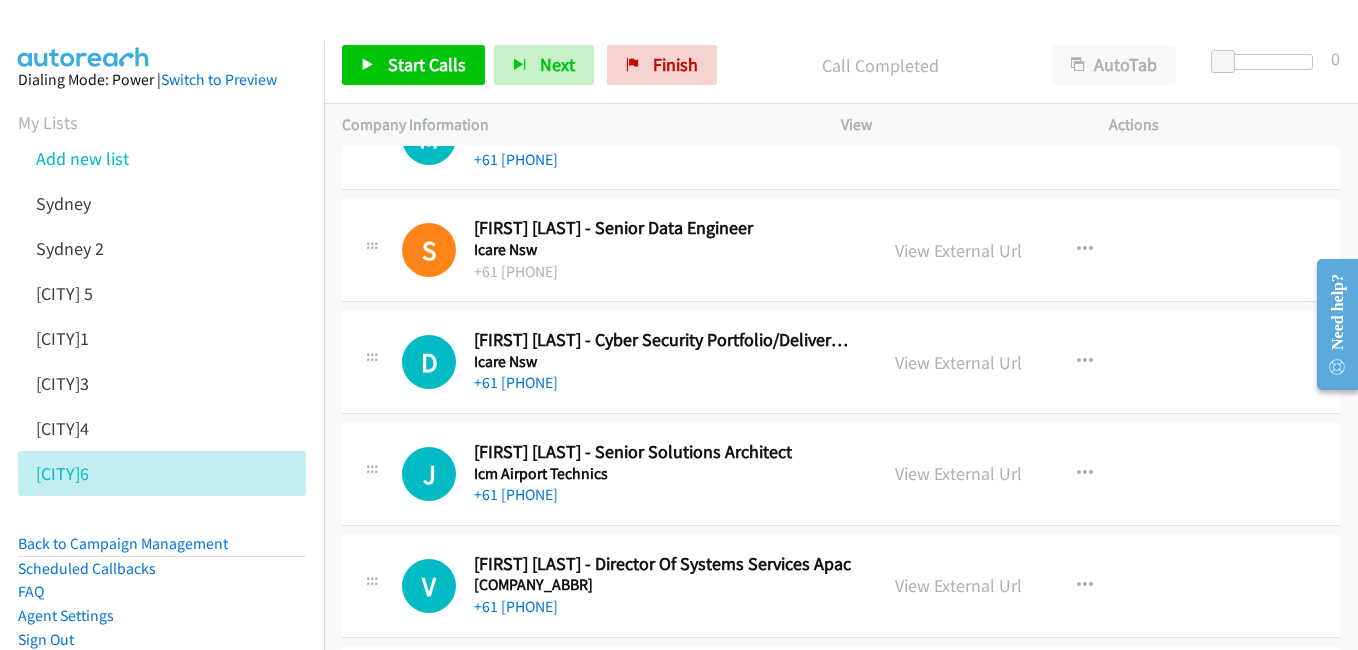 scroll, scrollTop: 4300, scrollLeft: 0, axis: vertical 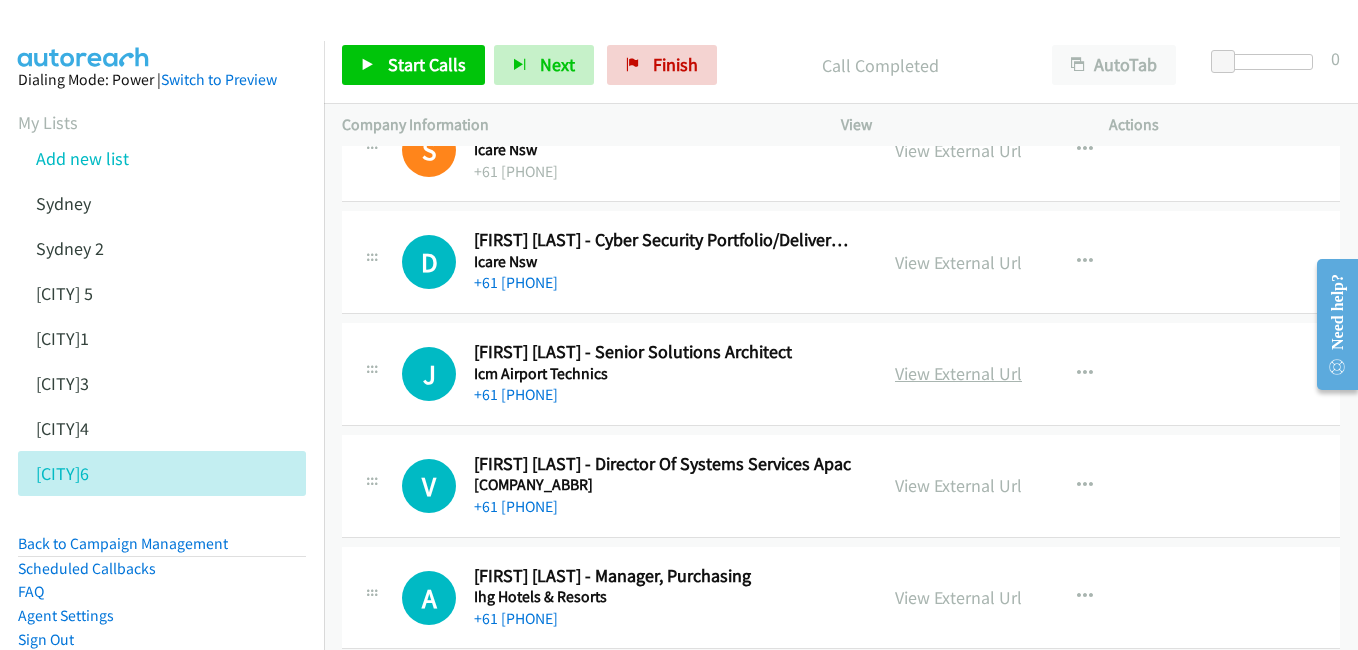 click on "View External Url" at bounding box center [958, 373] 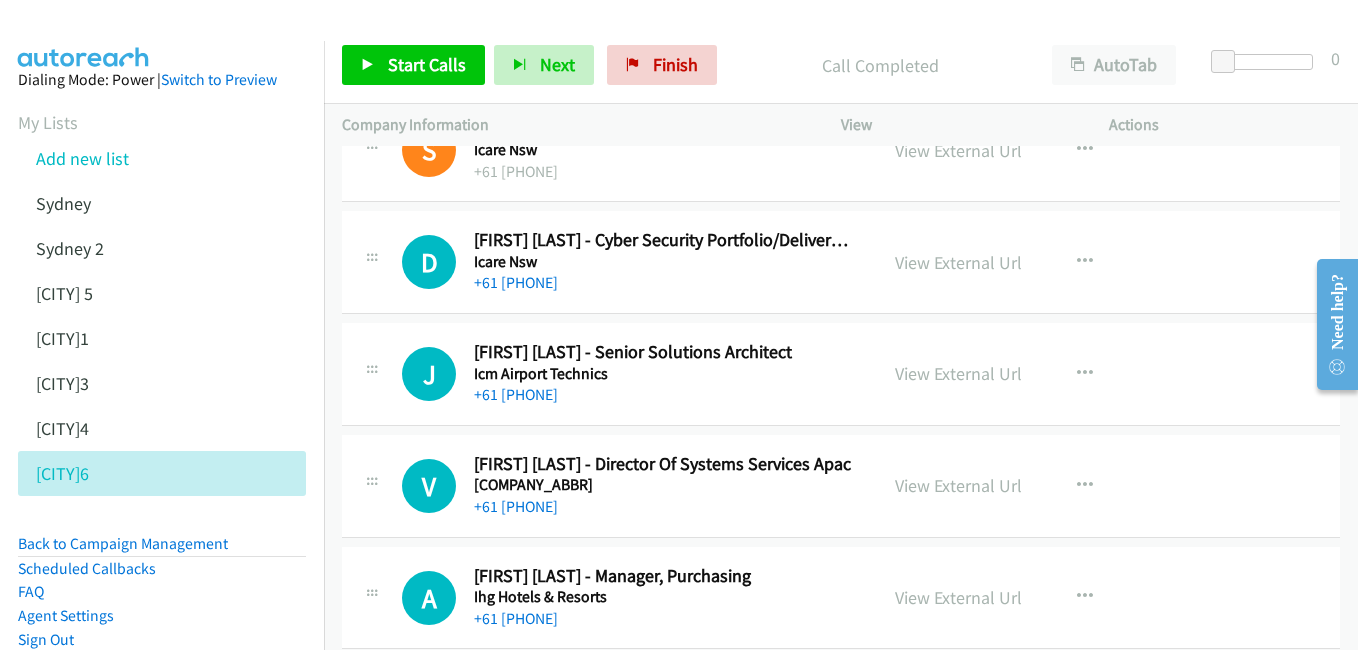 scroll, scrollTop: 4400, scrollLeft: 0, axis: vertical 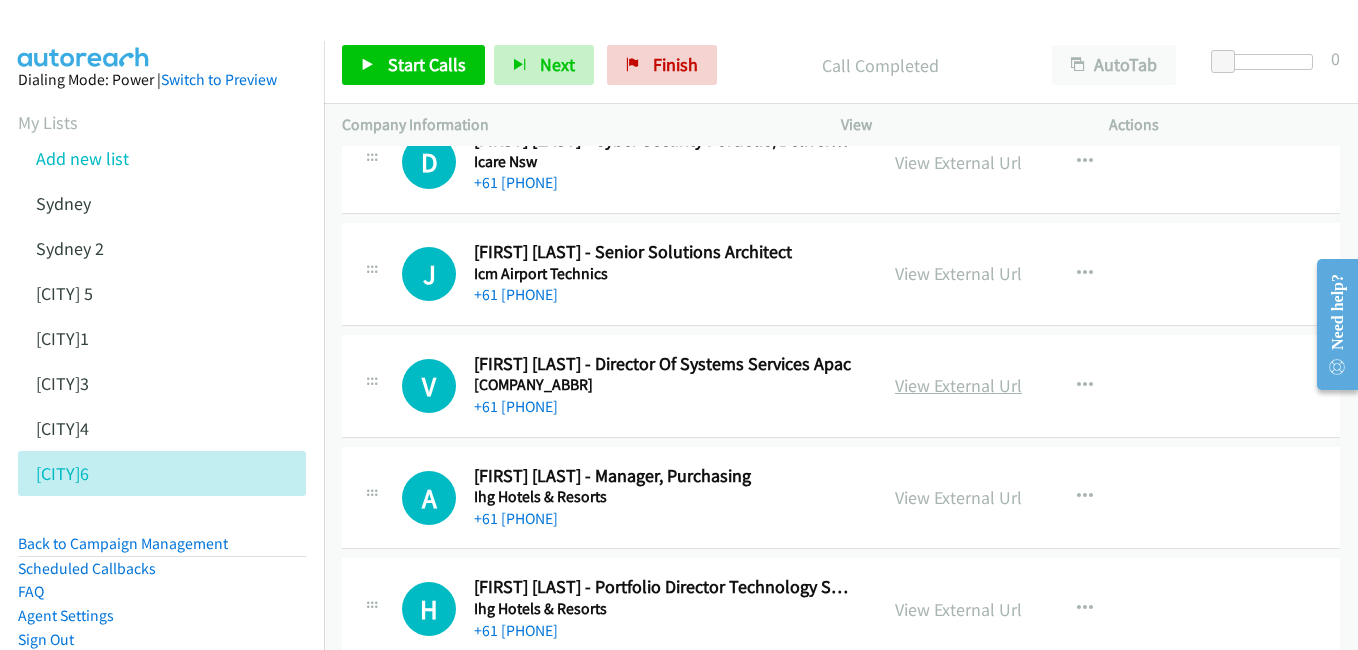 click on "View External Url" at bounding box center (958, 385) 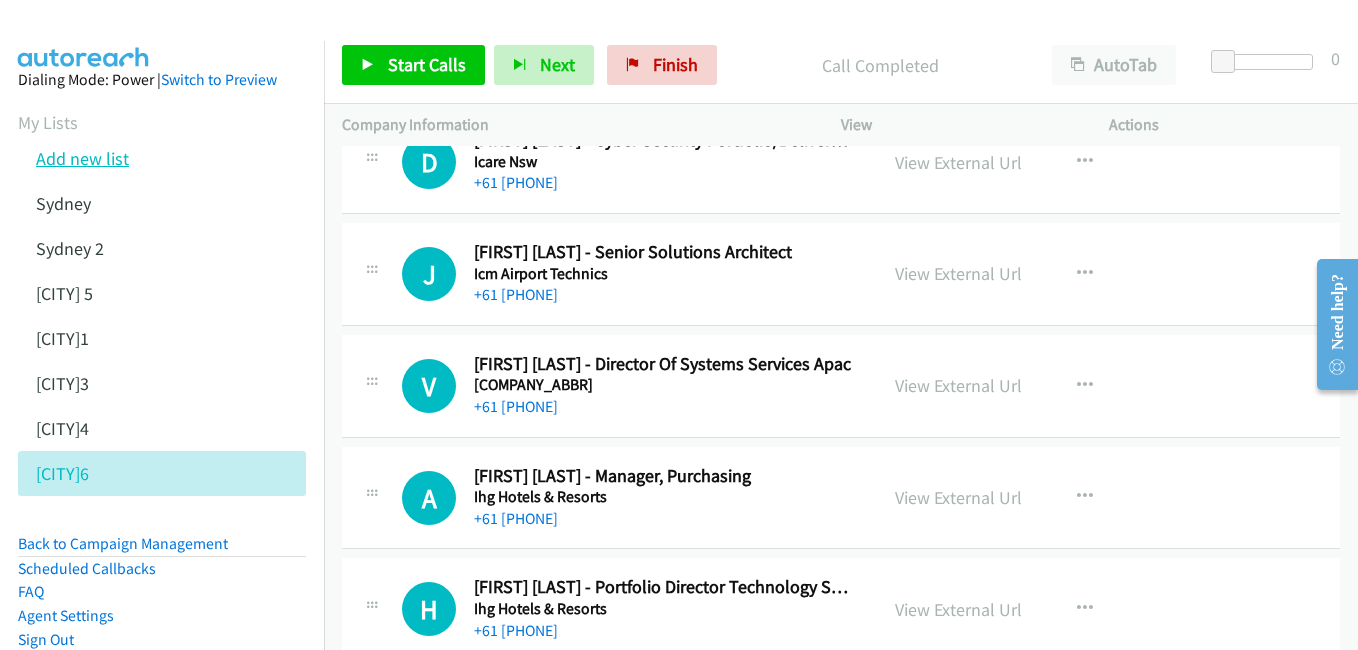 click on "Add new list" at bounding box center (82, 158) 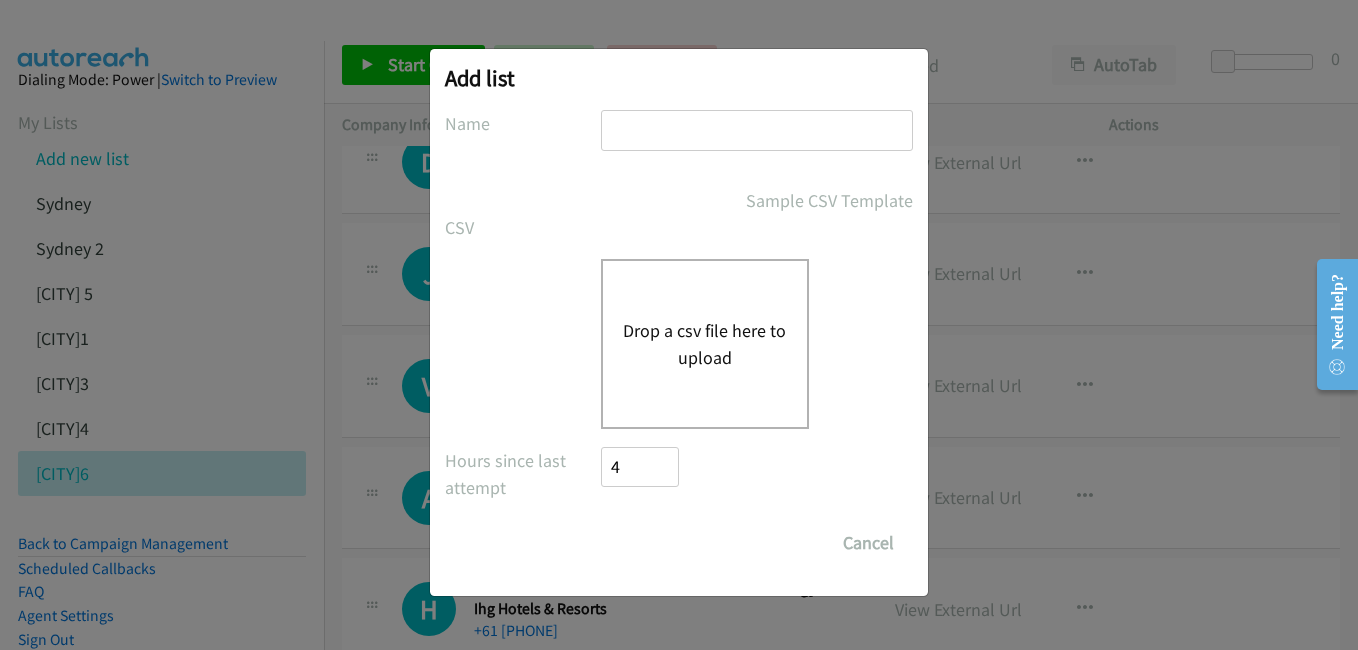 click at bounding box center [757, 130] 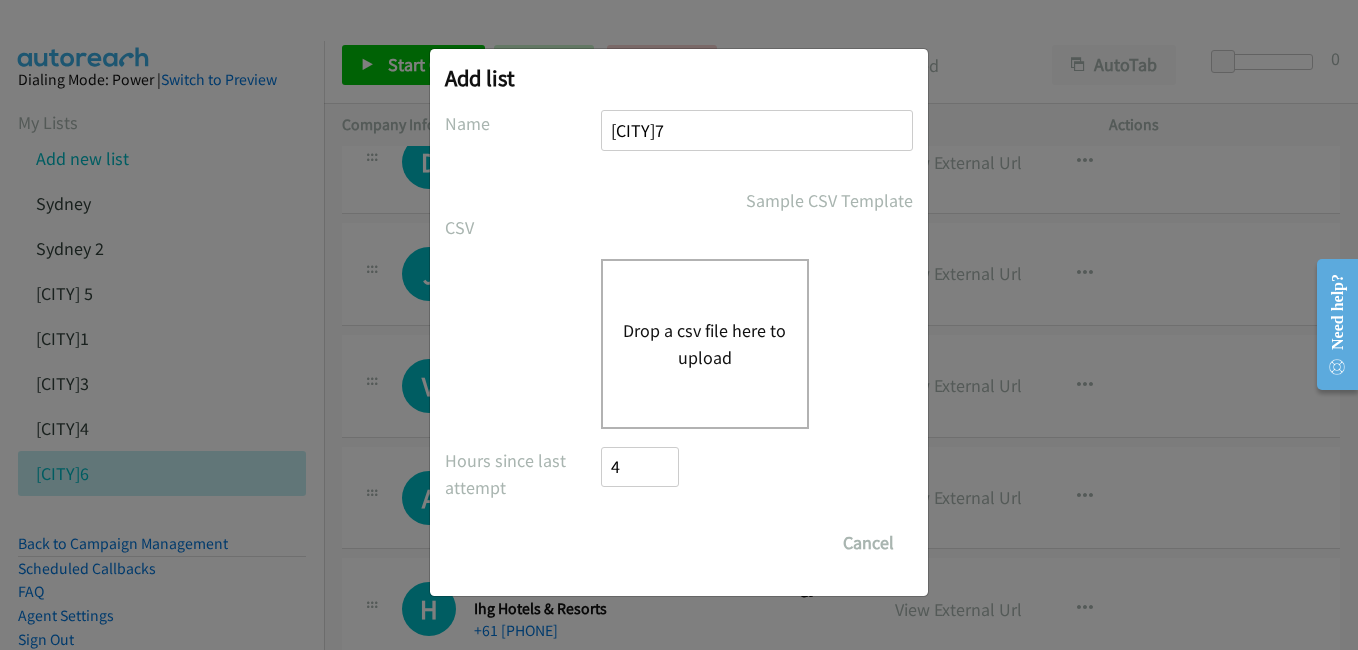 type on "sydney7" 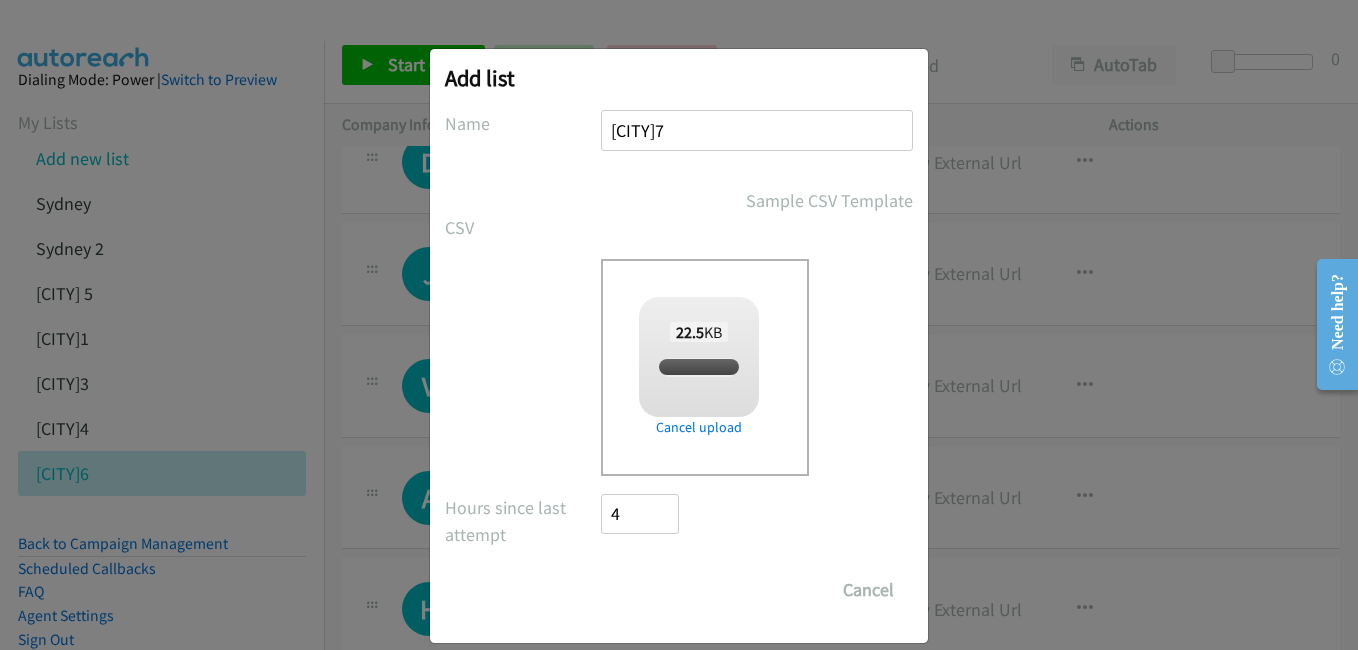 checkbox on "true" 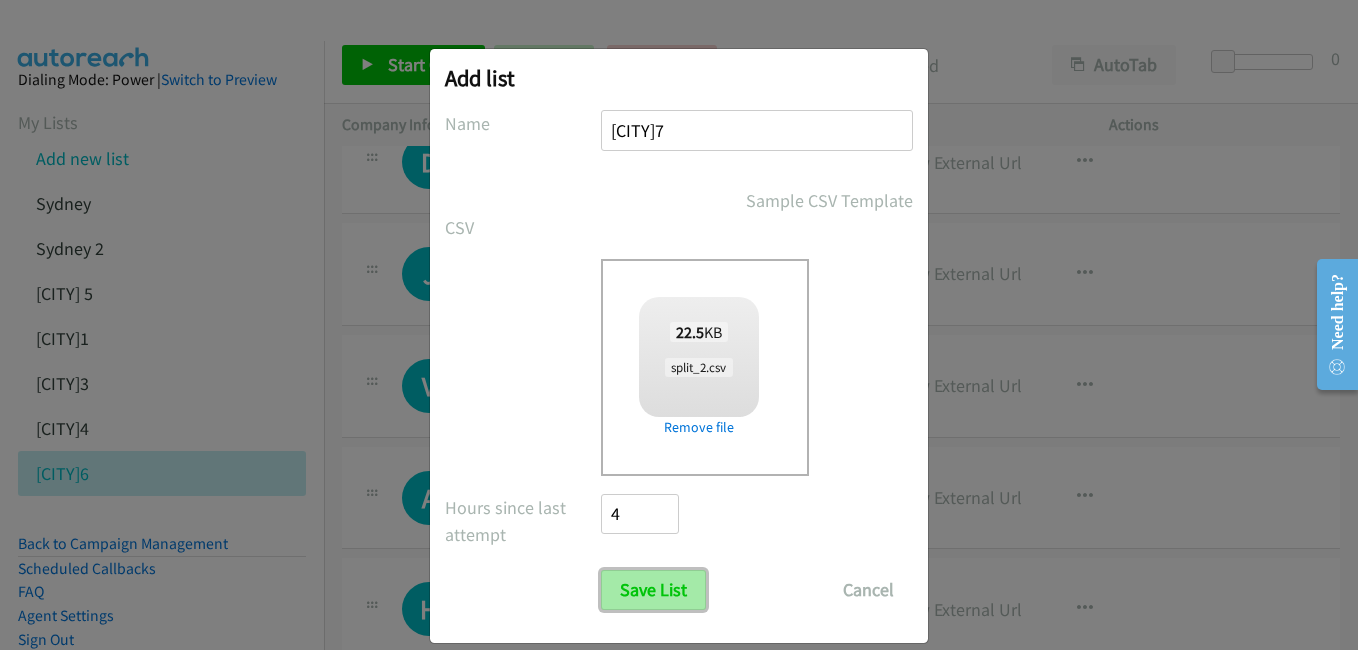 click on "Save List" at bounding box center (653, 590) 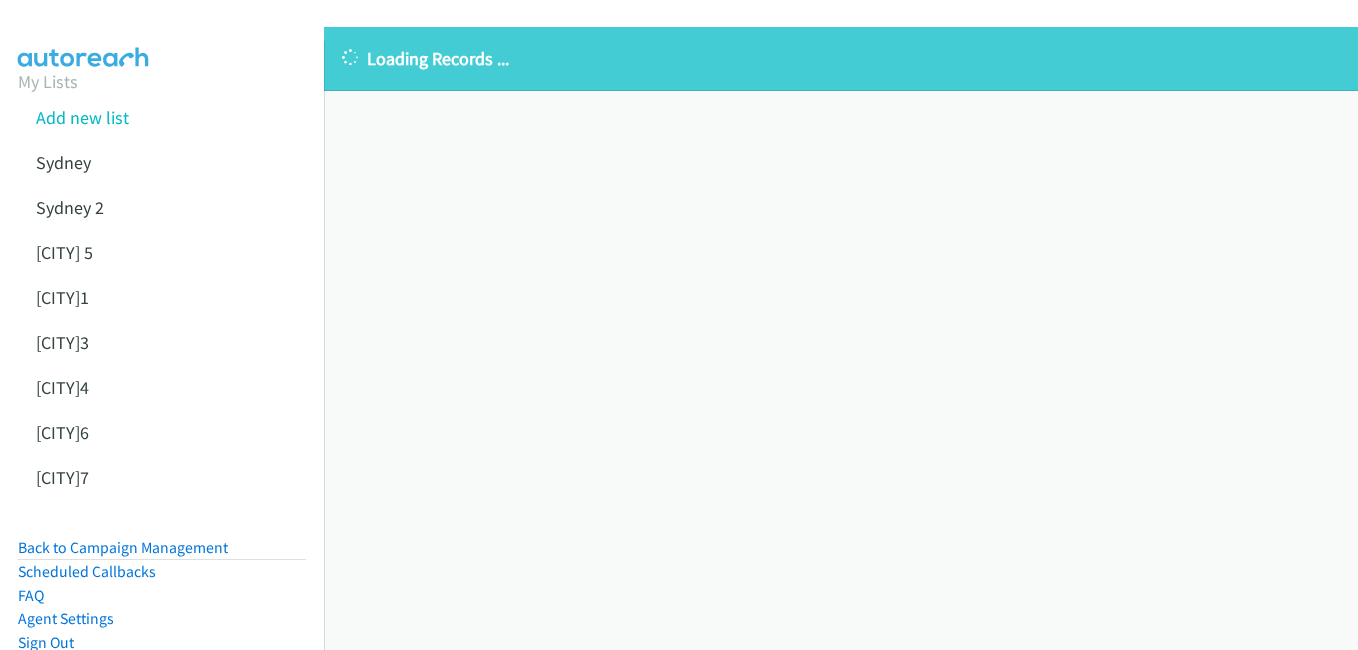 scroll, scrollTop: 0, scrollLeft: 0, axis: both 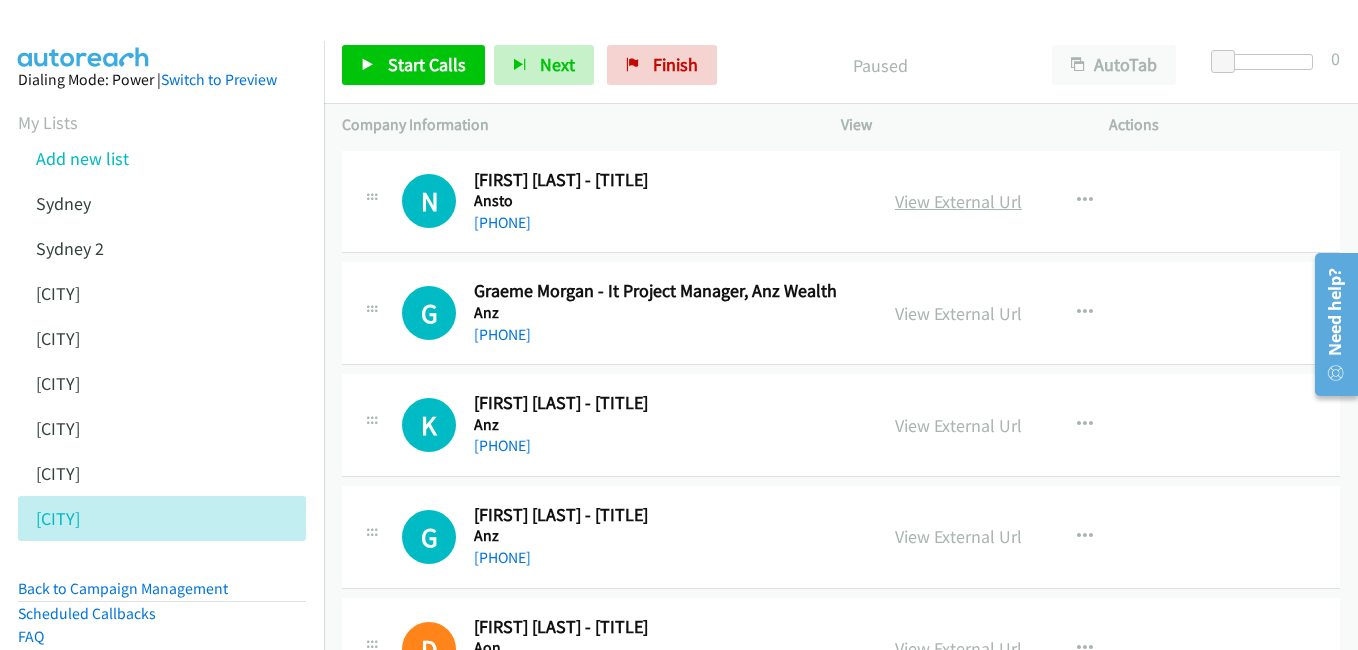 click on "View External Url" at bounding box center [958, 201] 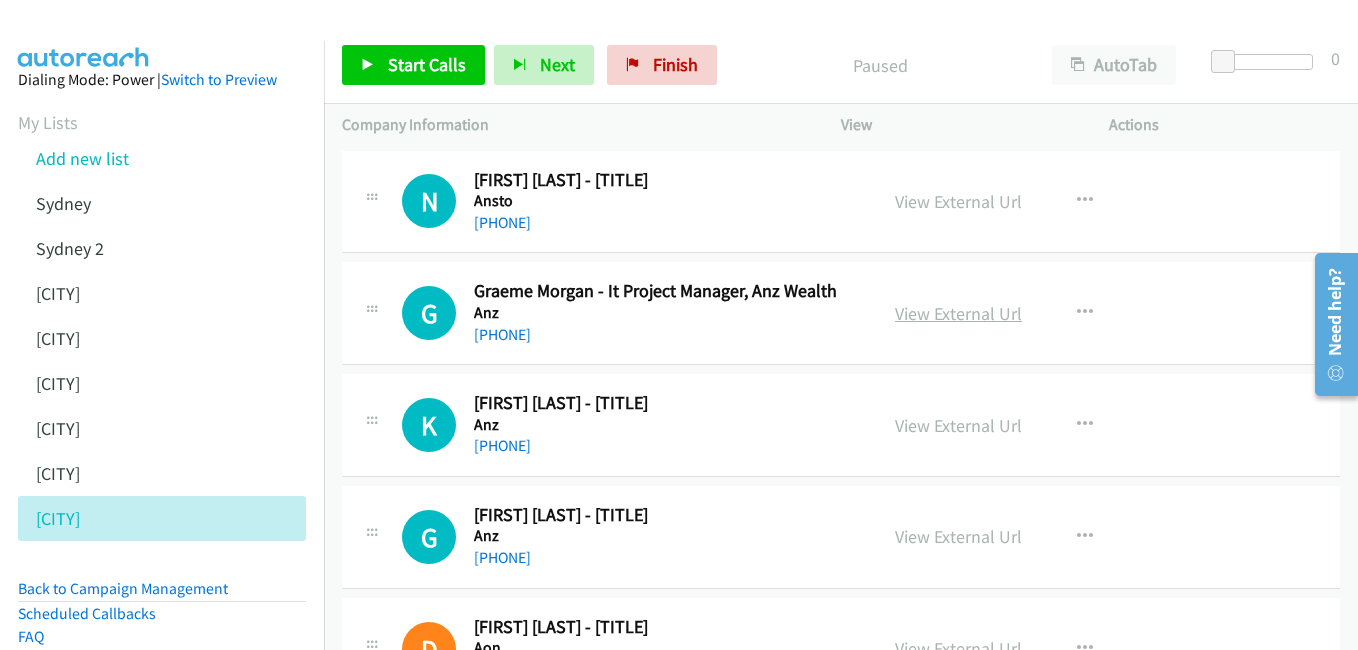 click on "View External Url" at bounding box center [958, 313] 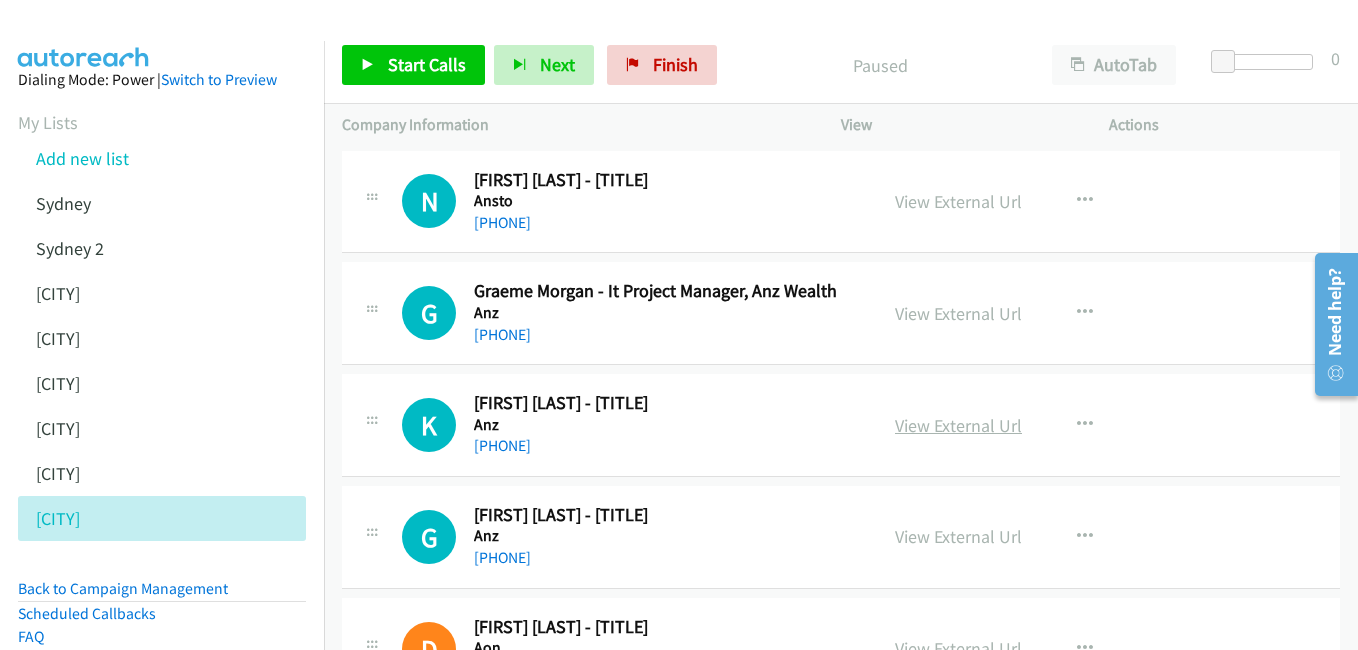 click on "View External Url" at bounding box center (958, 425) 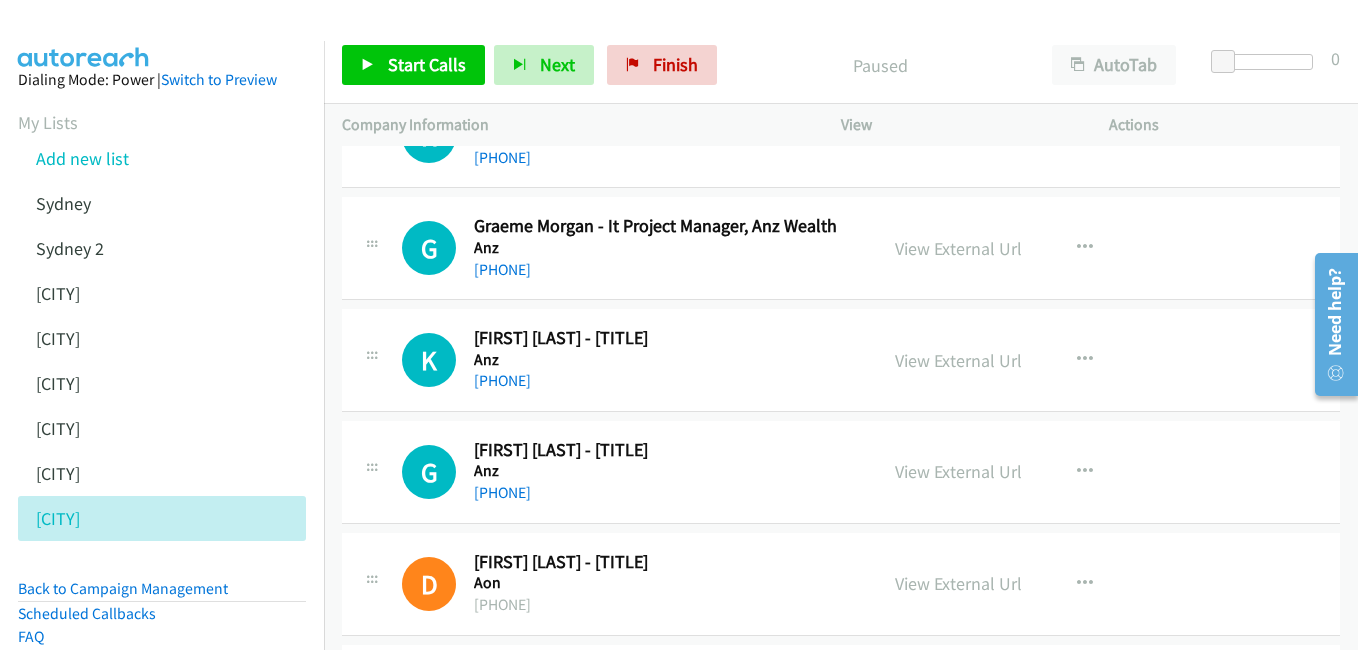 scroll, scrollTop: 100, scrollLeft: 0, axis: vertical 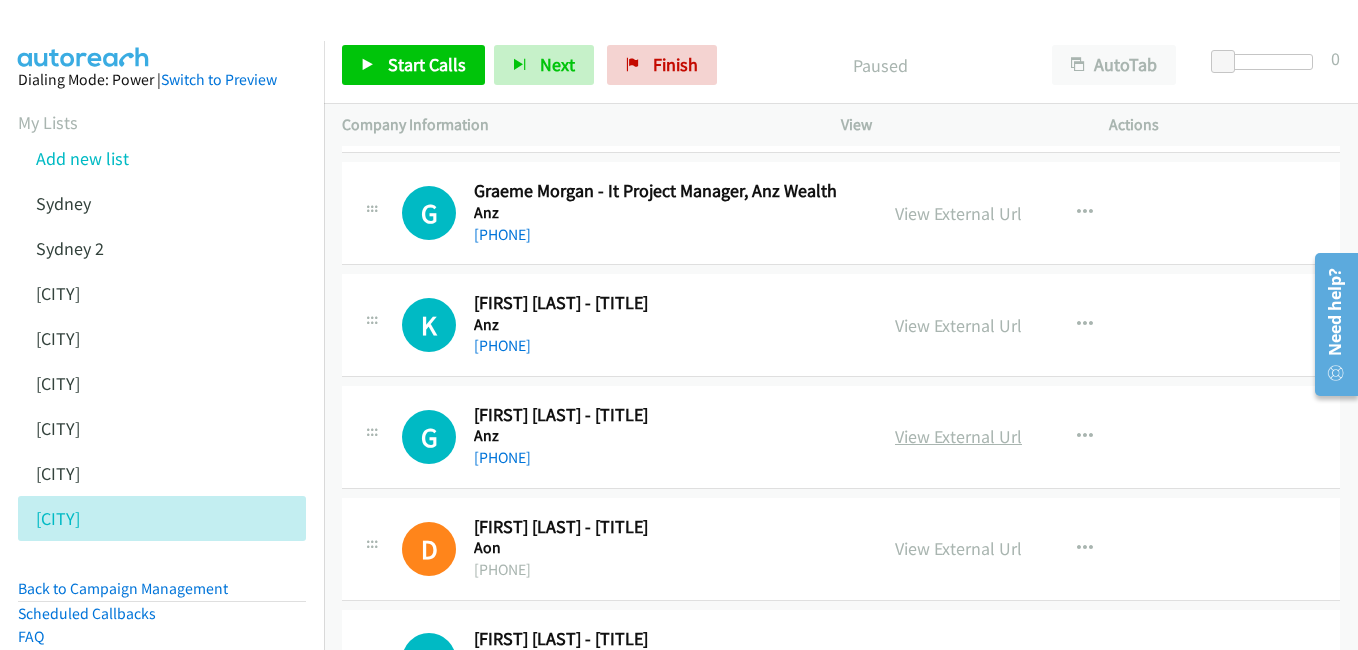 click on "View External Url" at bounding box center [958, 436] 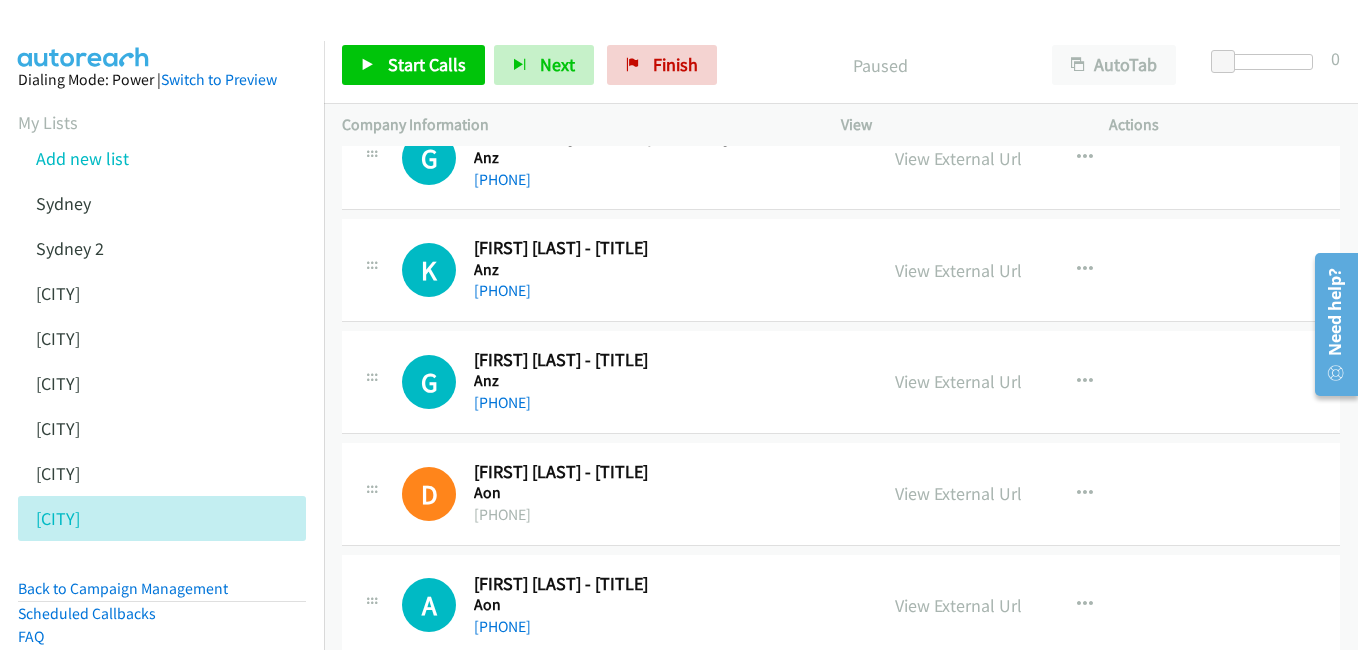scroll, scrollTop: 200, scrollLeft: 0, axis: vertical 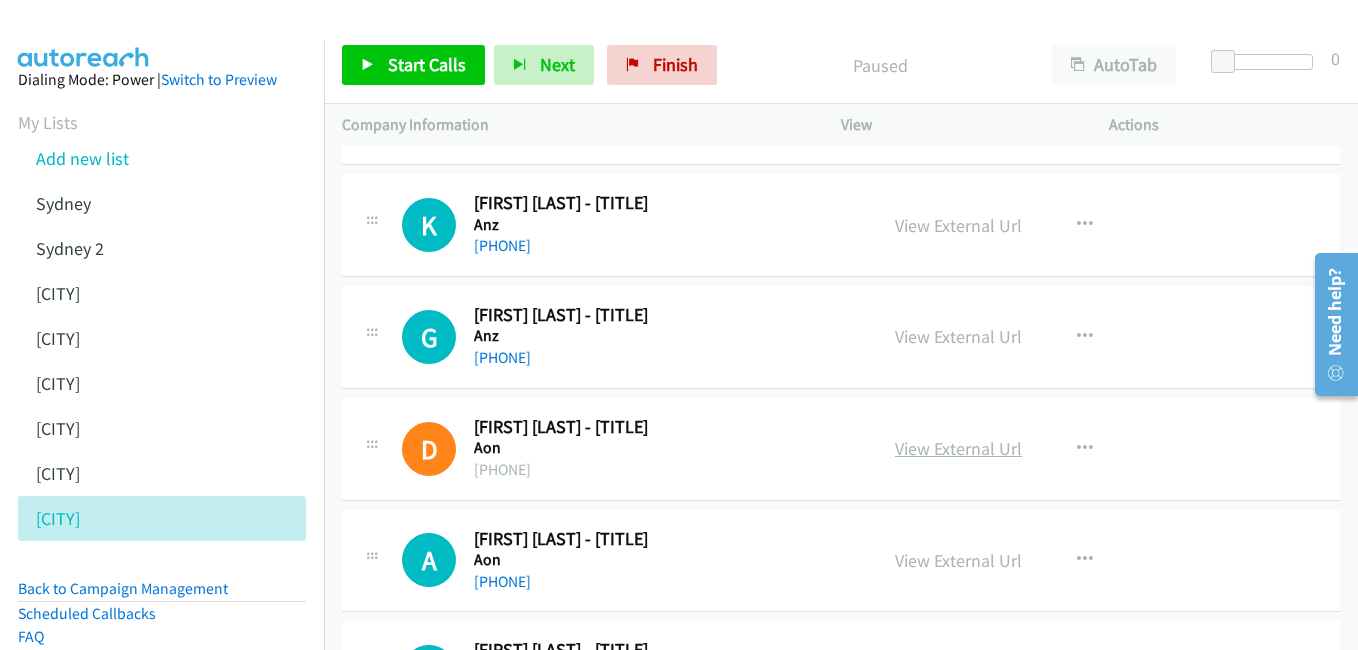 click on "View External Url" at bounding box center (958, 448) 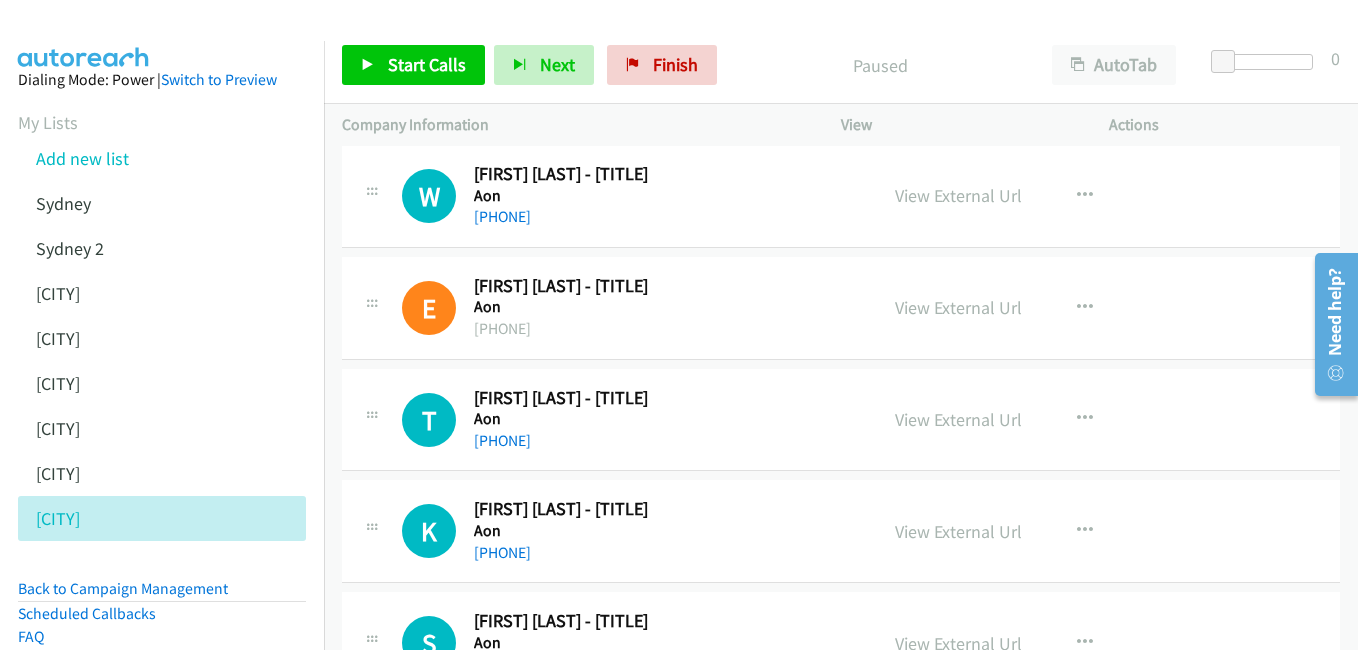 scroll, scrollTop: 1000, scrollLeft: 0, axis: vertical 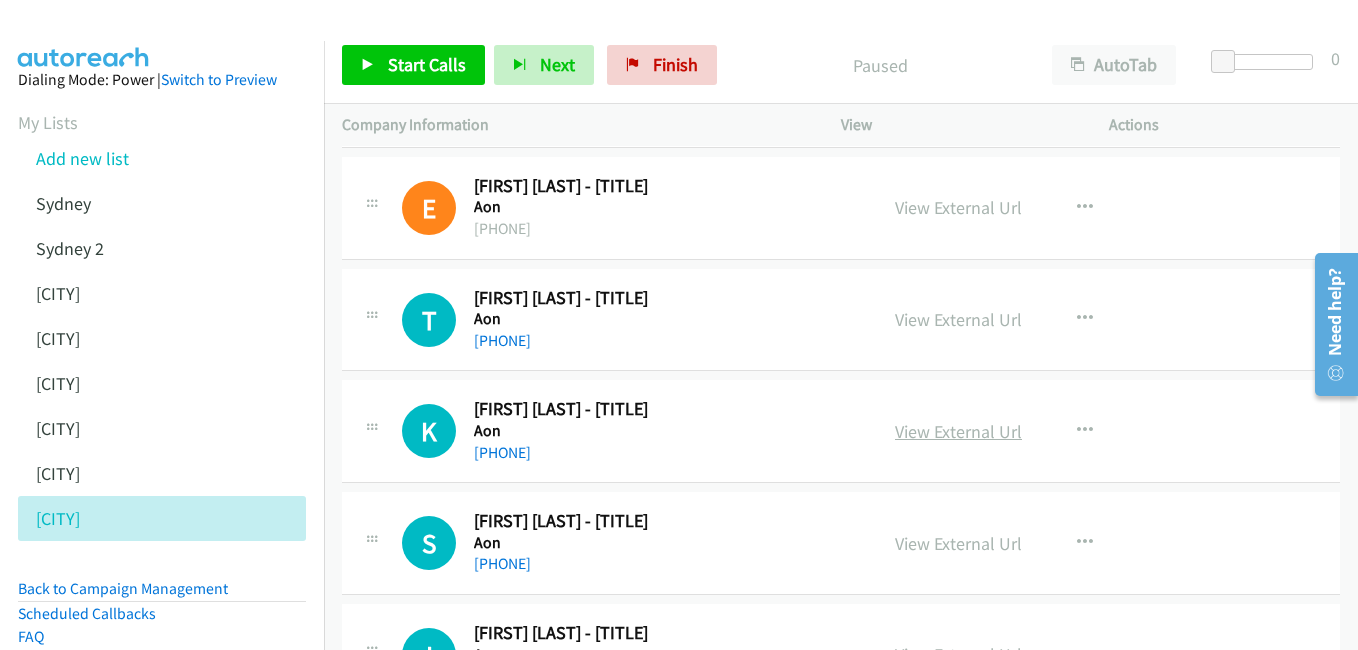 click on "View External Url" at bounding box center (958, 431) 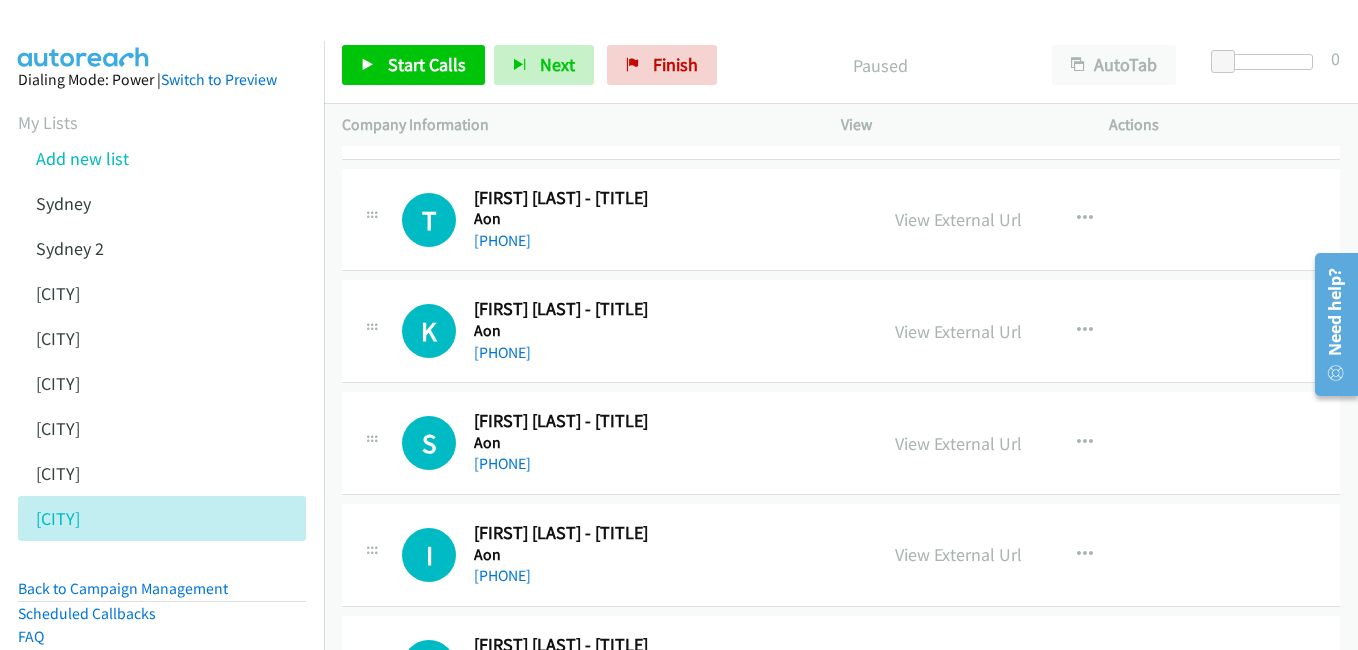 scroll, scrollTop: 1200, scrollLeft: 0, axis: vertical 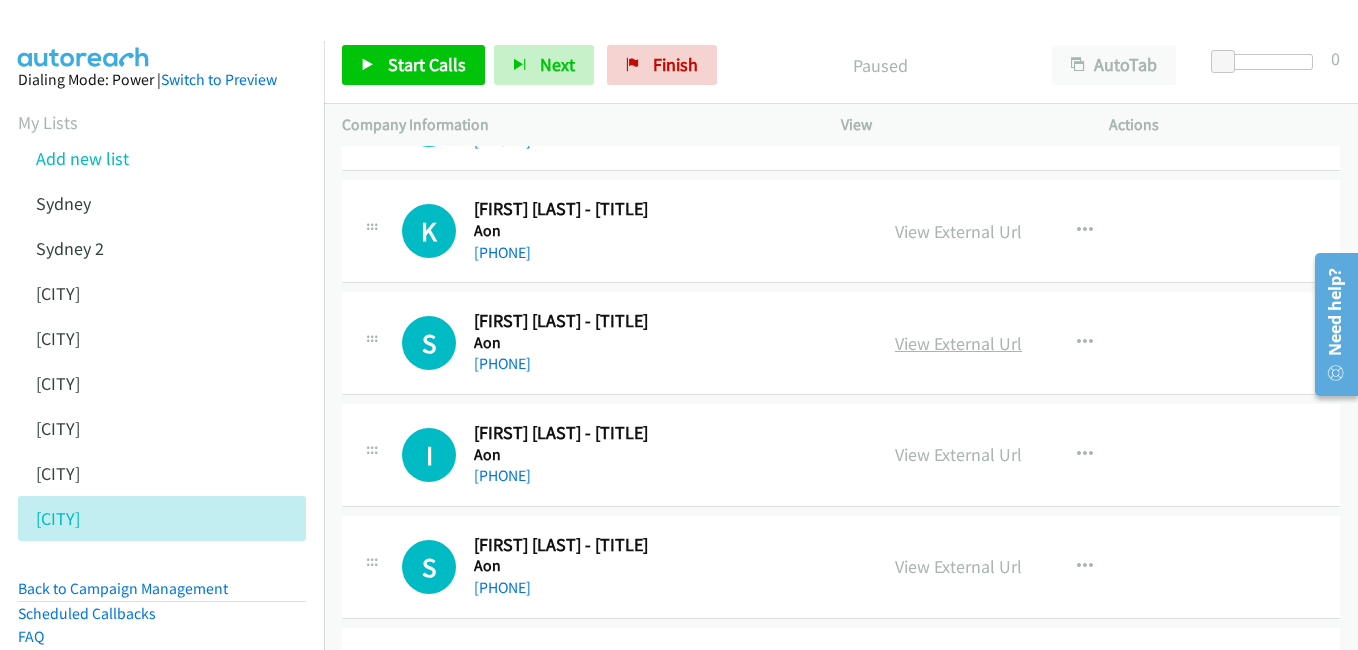 click on "View External Url" at bounding box center (958, 343) 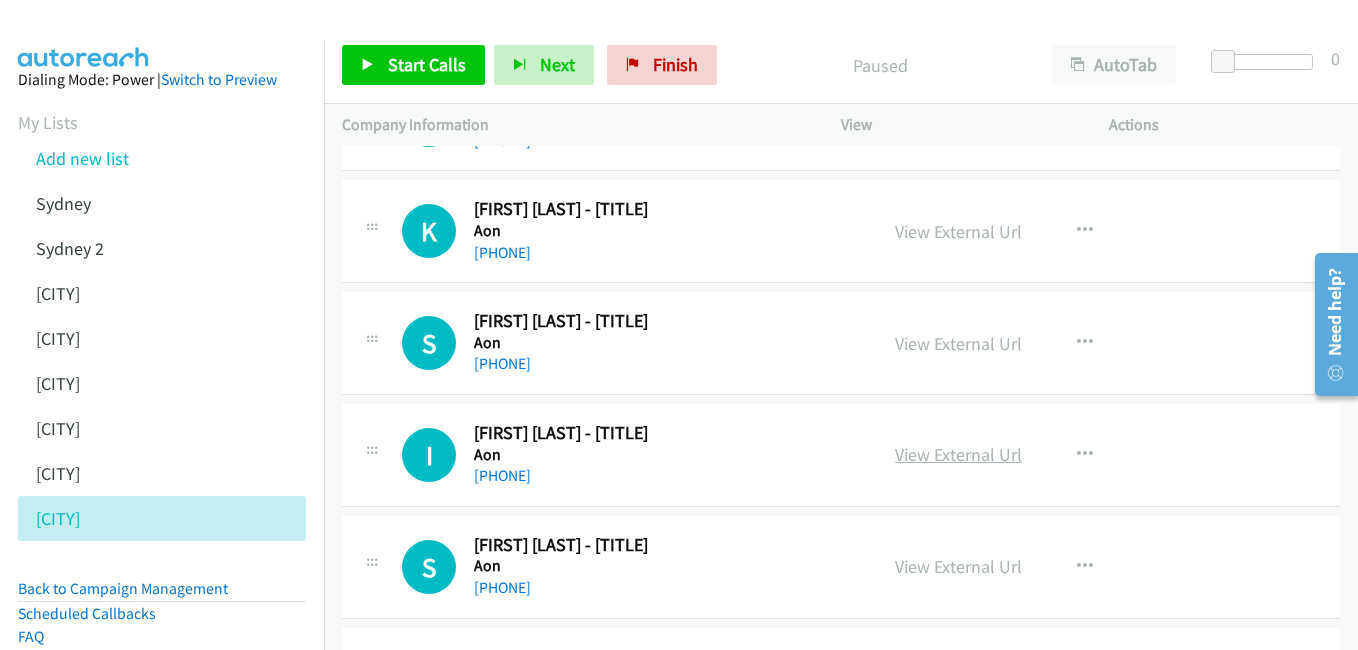 click on "View External Url" at bounding box center (958, 454) 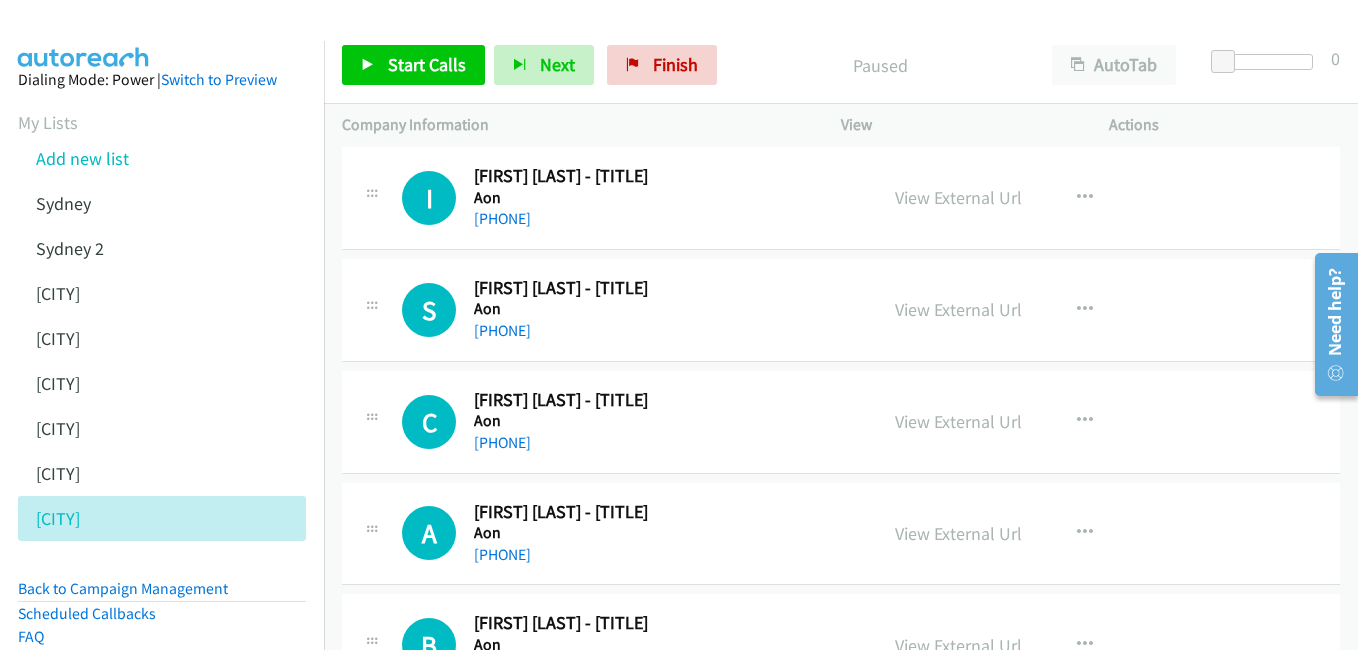 scroll, scrollTop: 1500, scrollLeft: 0, axis: vertical 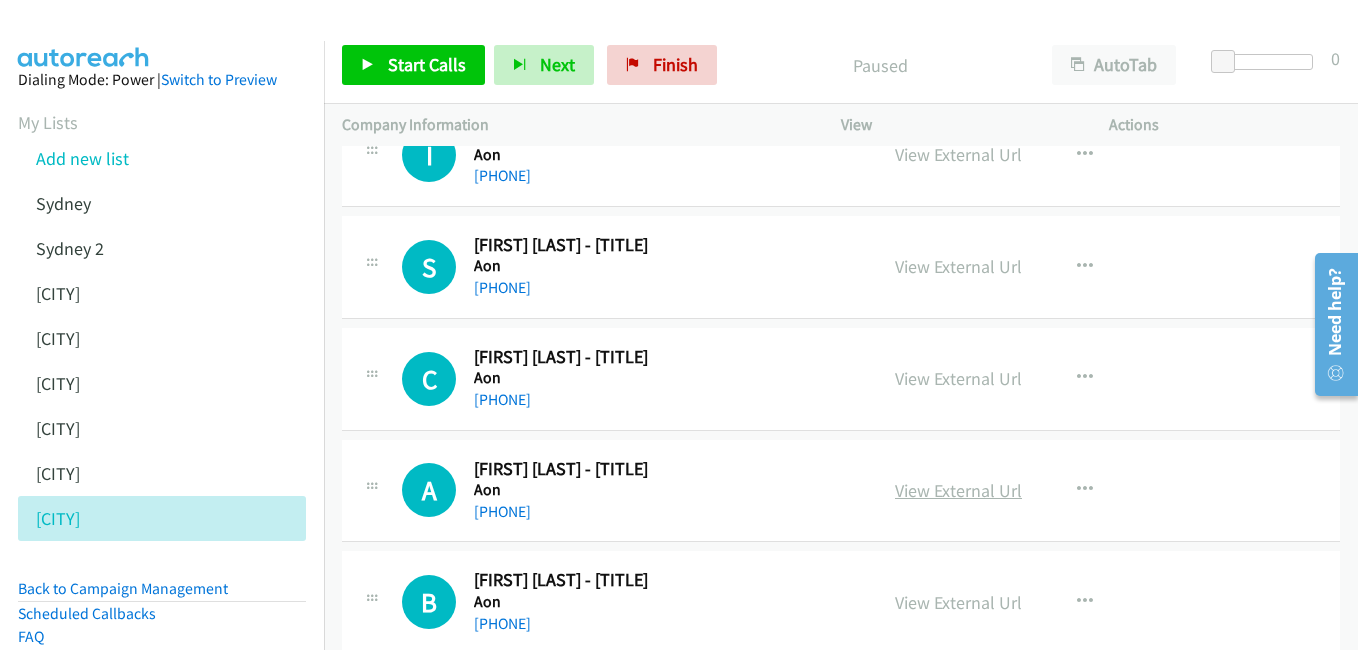 click on "View External Url" at bounding box center (958, 490) 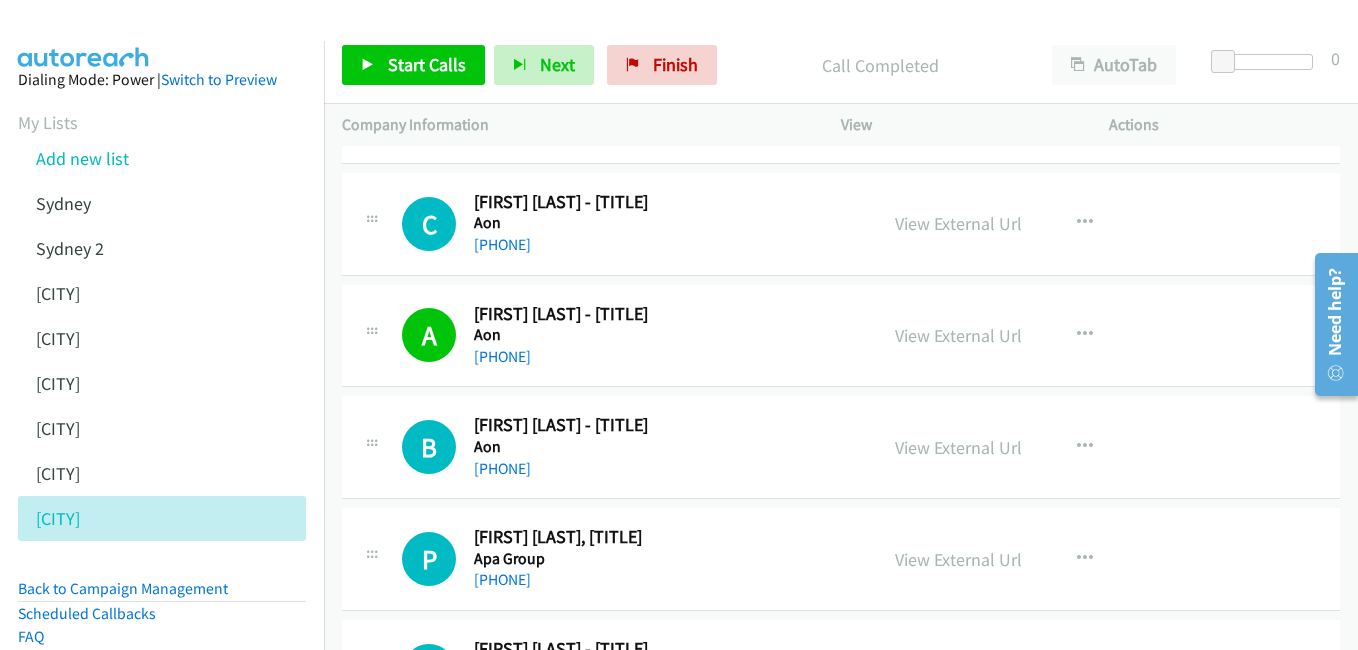 scroll, scrollTop: 1700, scrollLeft: 0, axis: vertical 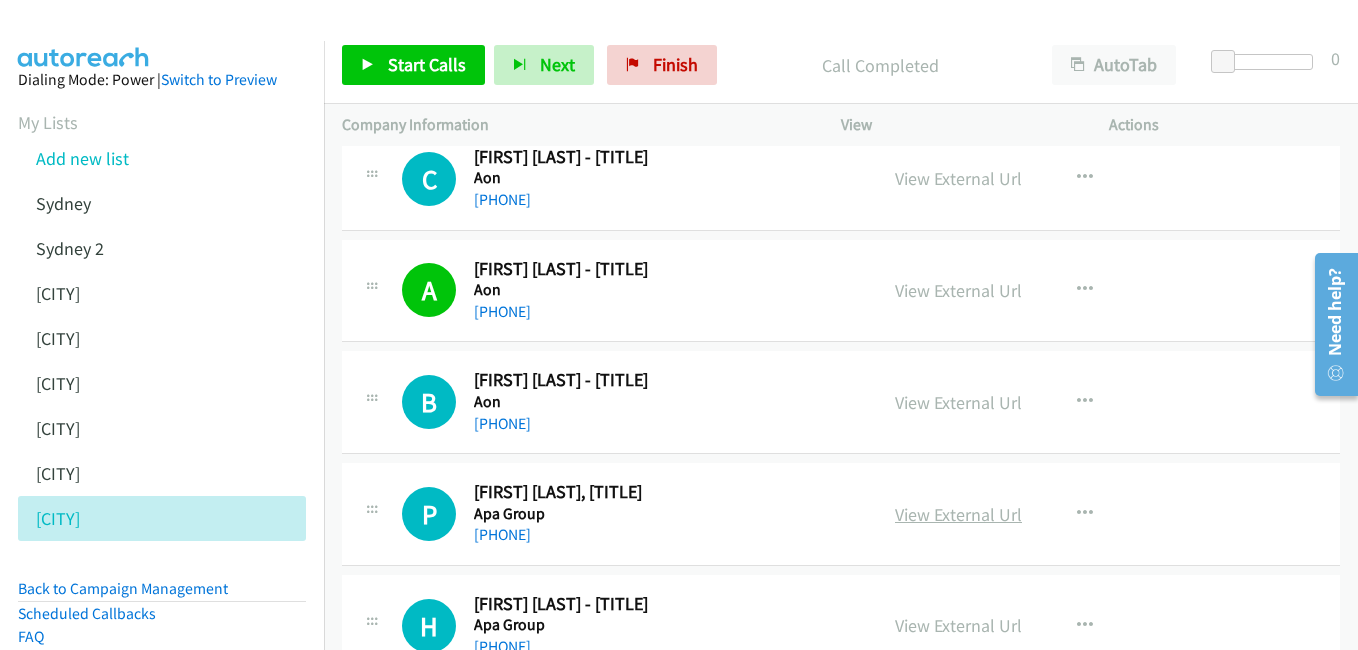 click on "View External Url" at bounding box center (958, 514) 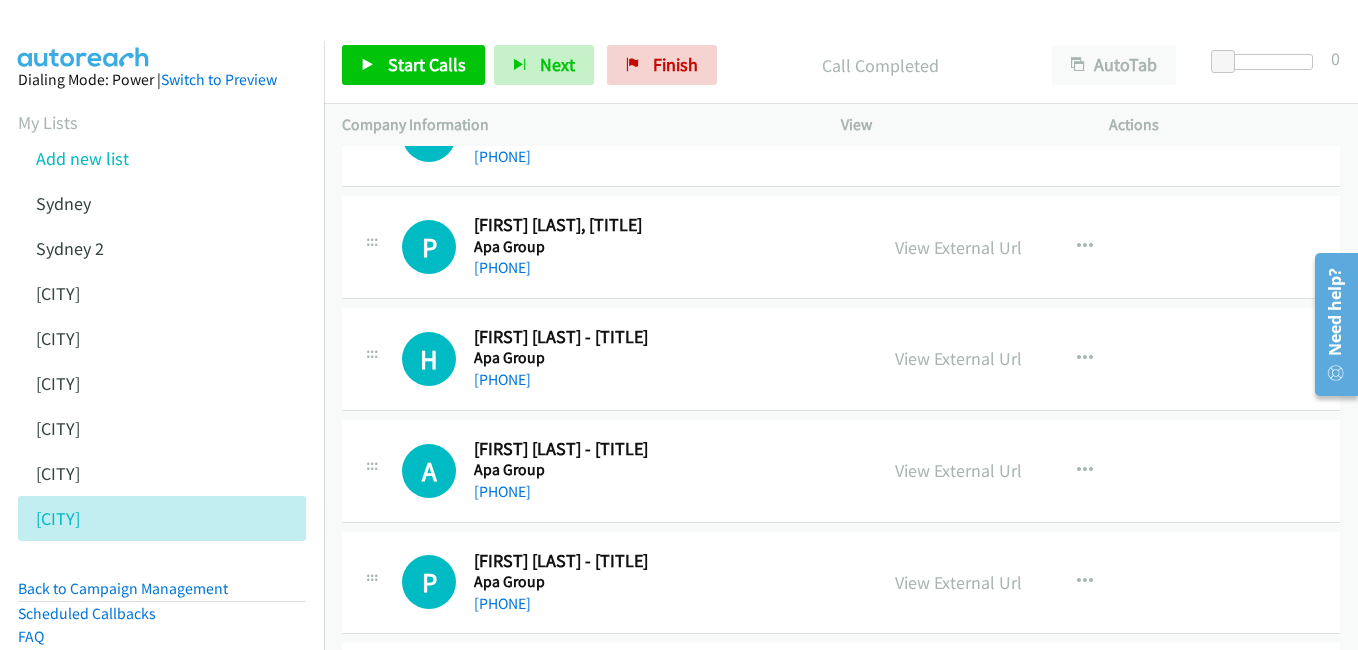 scroll, scrollTop: 2000, scrollLeft: 0, axis: vertical 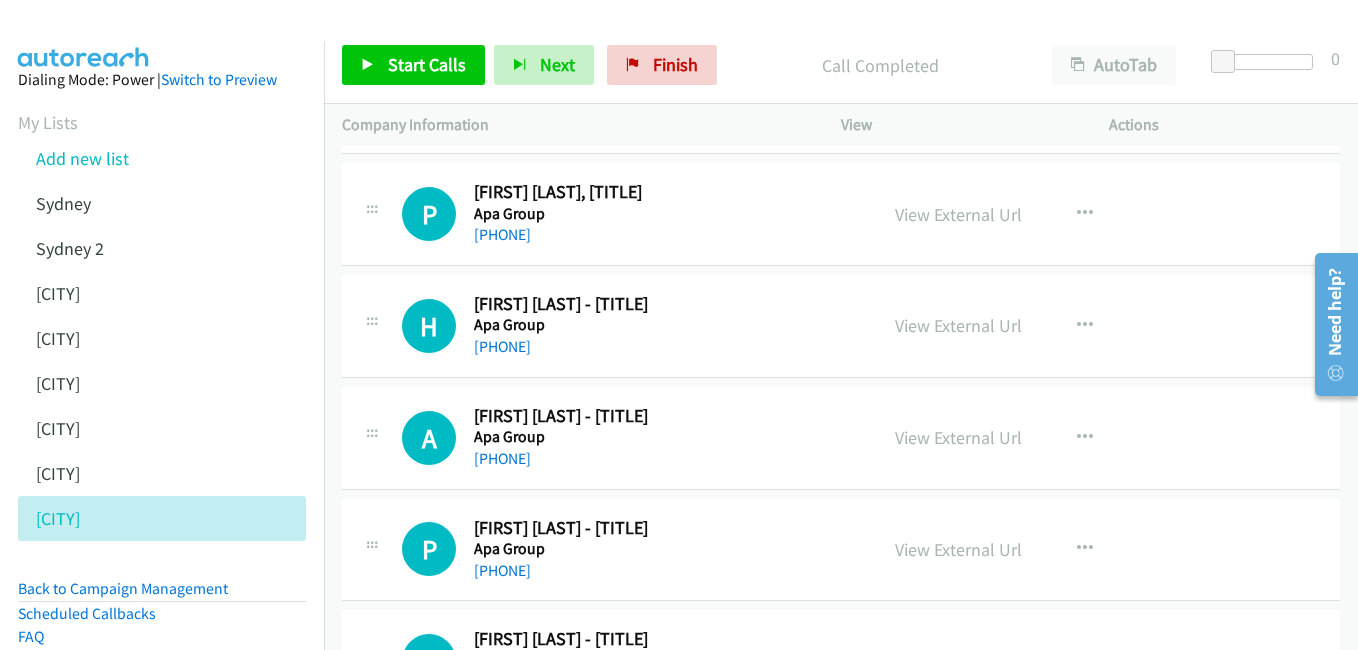 drag, startPoint x: 927, startPoint y: 435, endPoint x: 242, endPoint y: 42, distance: 789.73035 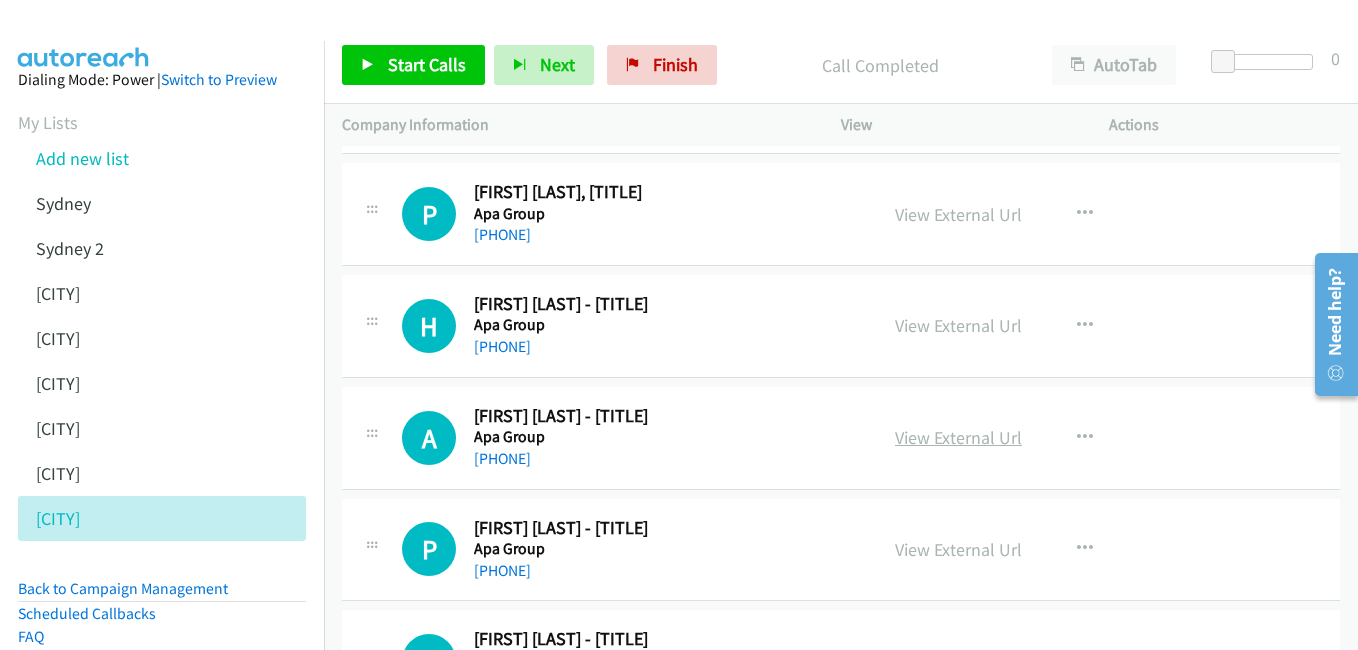 click on "View External Url" at bounding box center (958, 437) 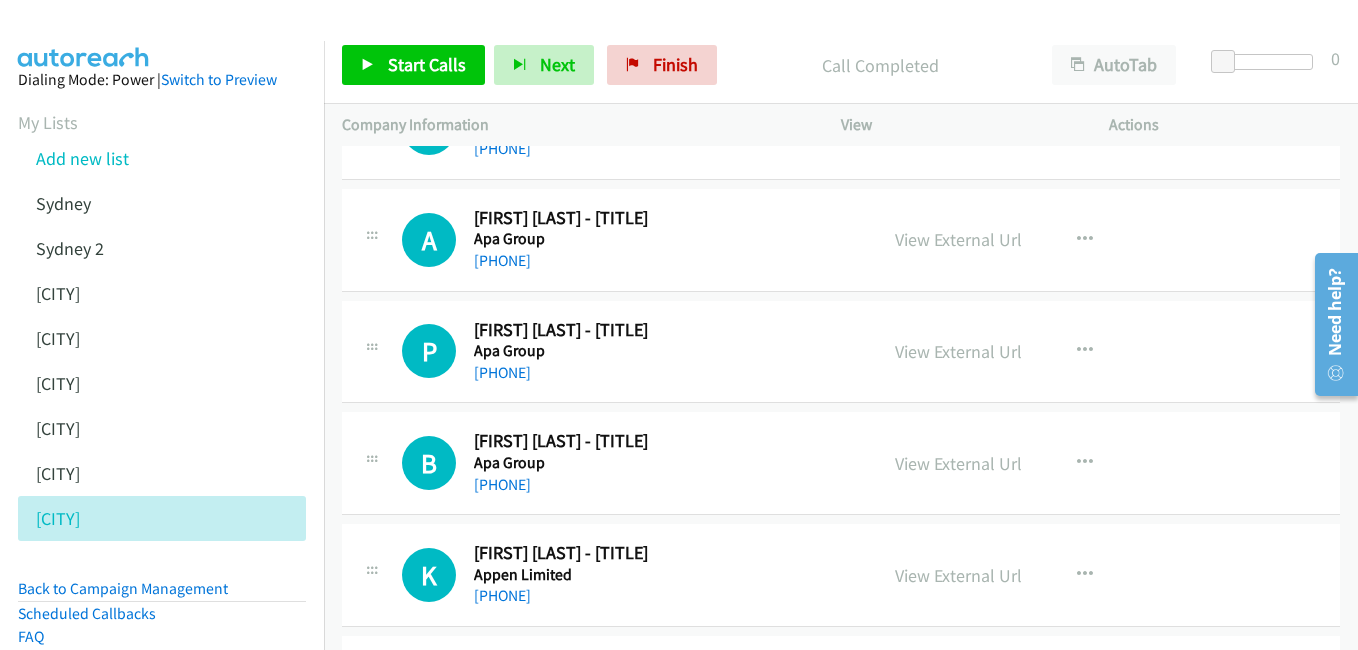 scroll, scrollTop: 2200, scrollLeft: 0, axis: vertical 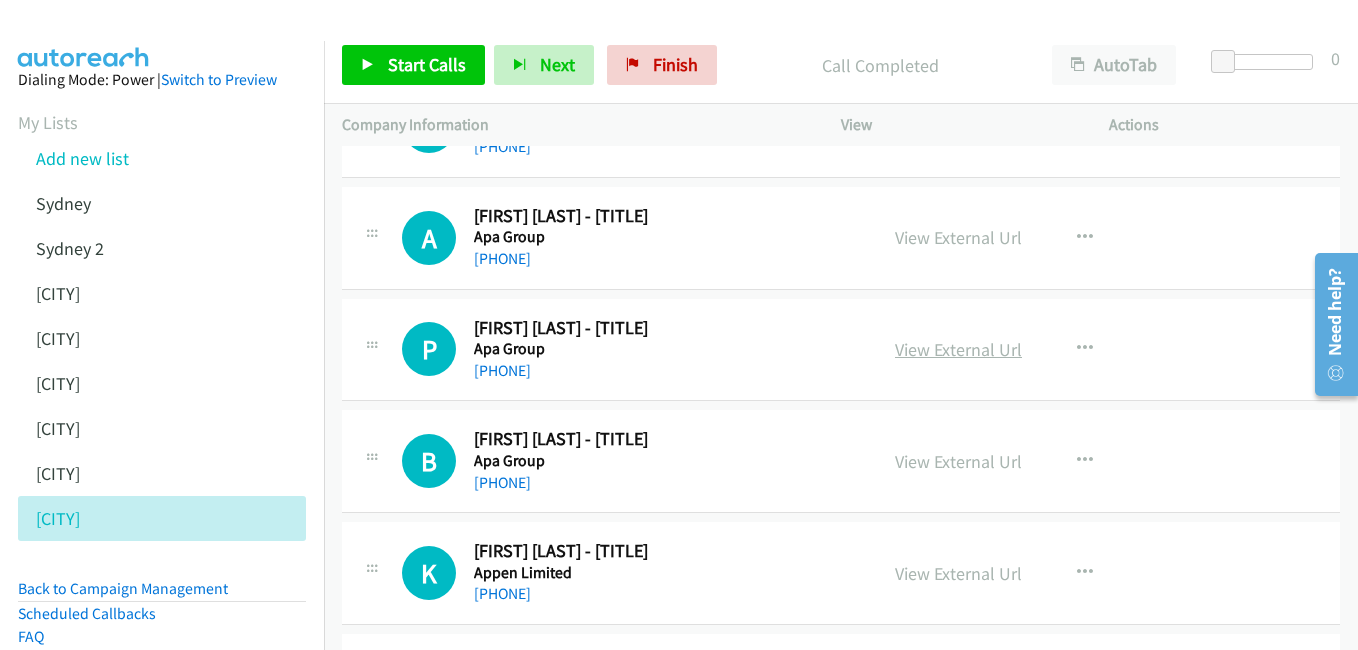 click on "View External Url" at bounding box center [958, 349] 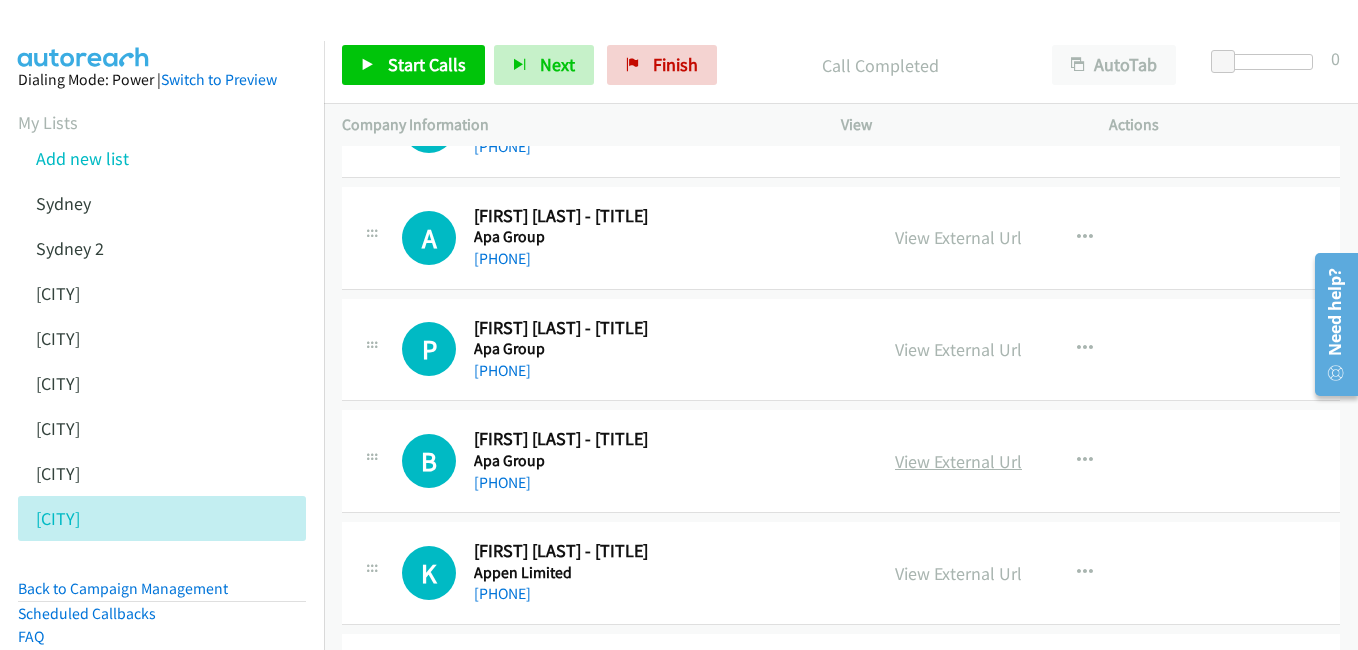 click on "View External Url" at bounding box center [958, 461] 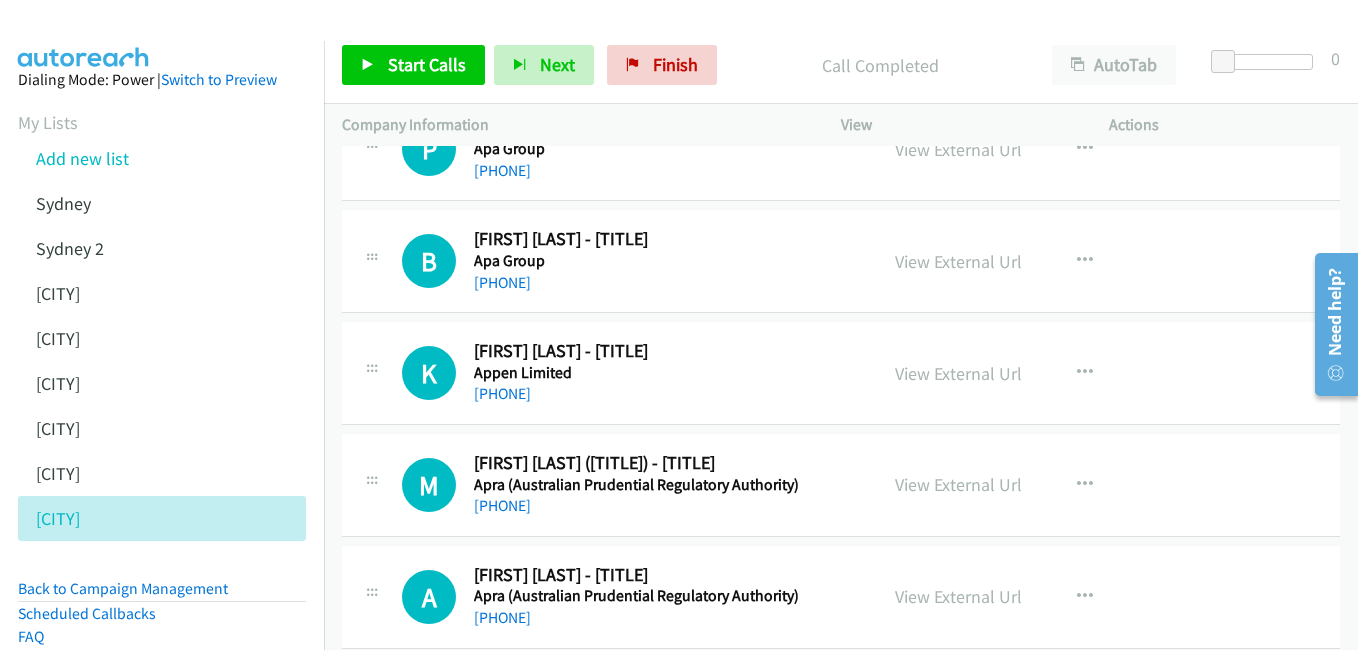 scroll, scrollTop: 2500, scrollLeft: 0, axis: vertical 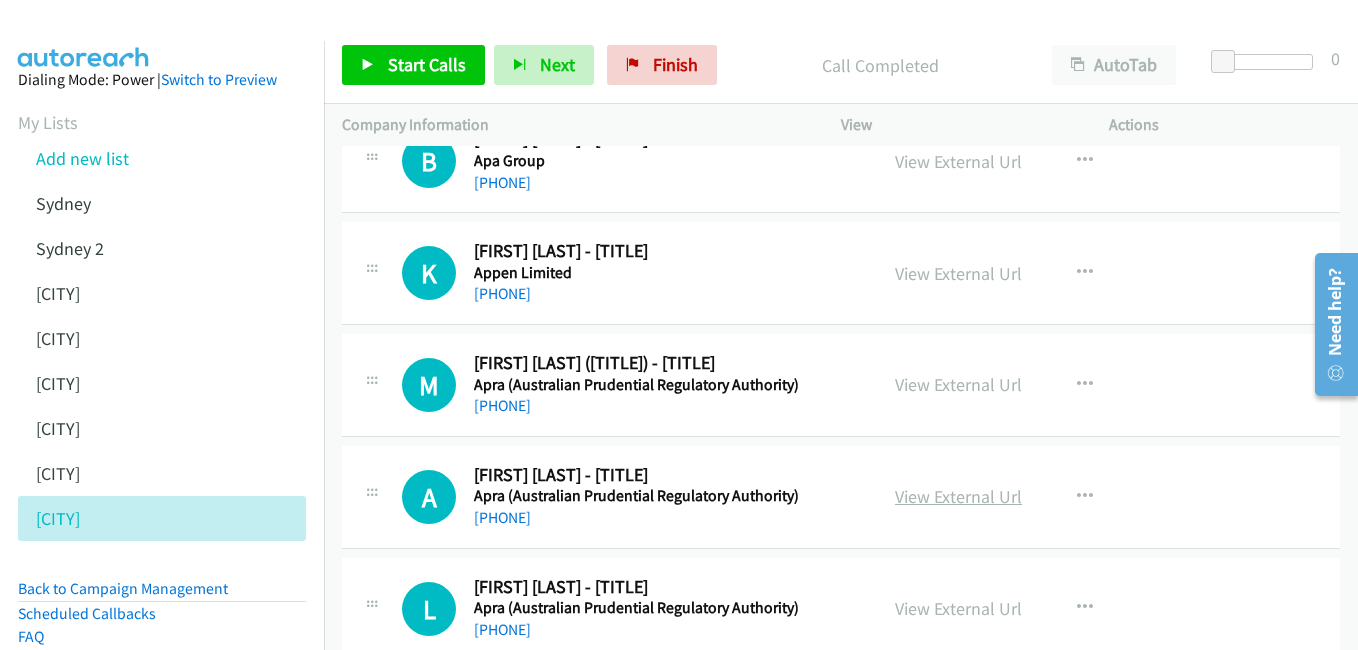 click on "View External Url" at bounding box center (958, 496) 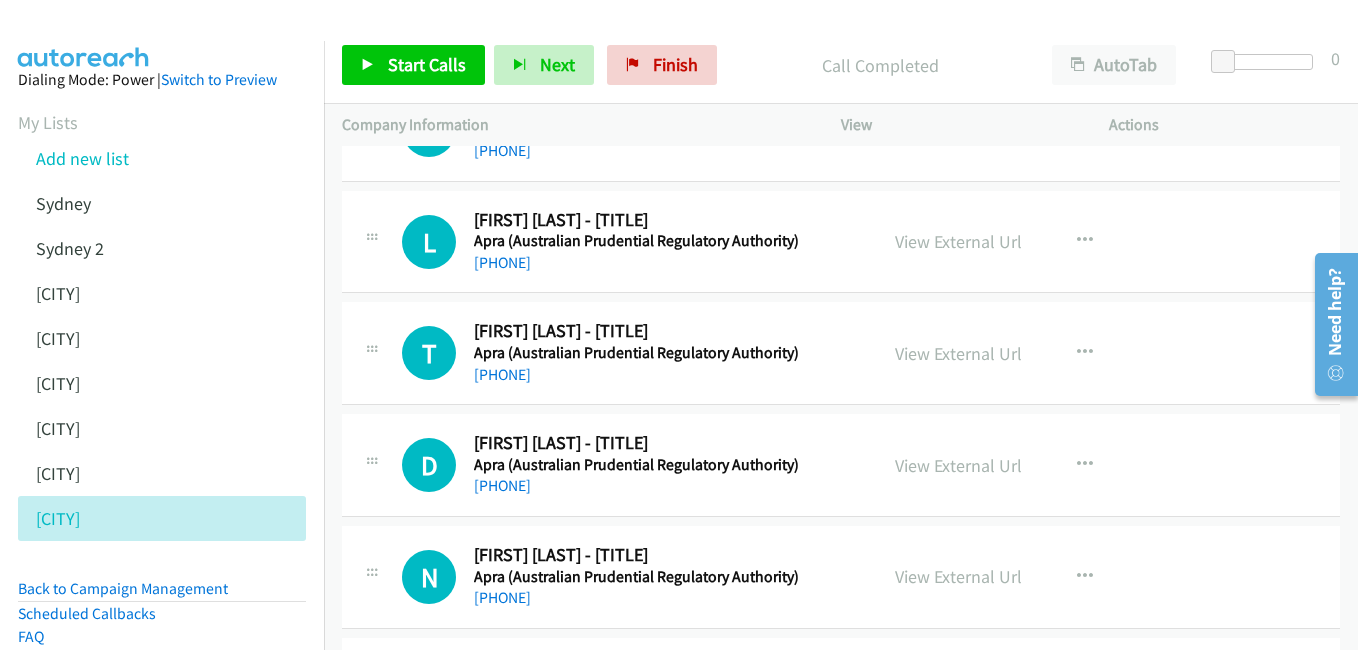 scroll, scrollTop: 2900, scrollLeft: 0, axis: vertical 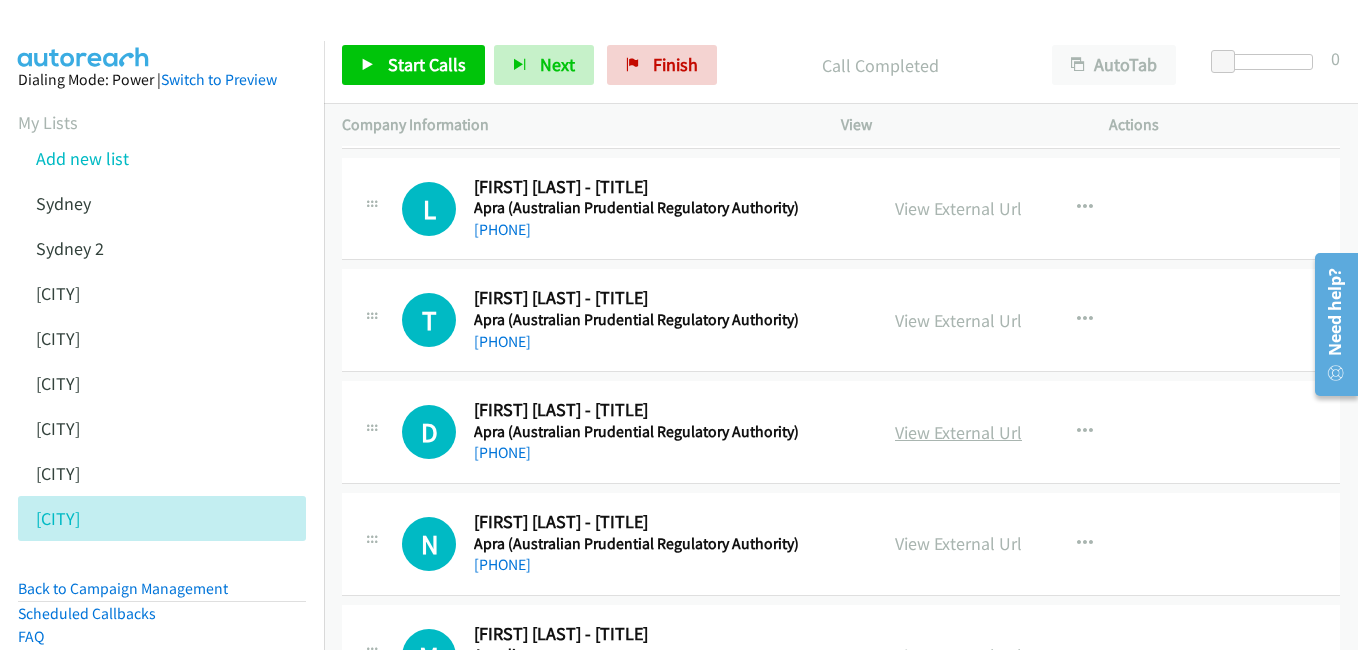 click on "View External Url" at bounding box center [958, 432] 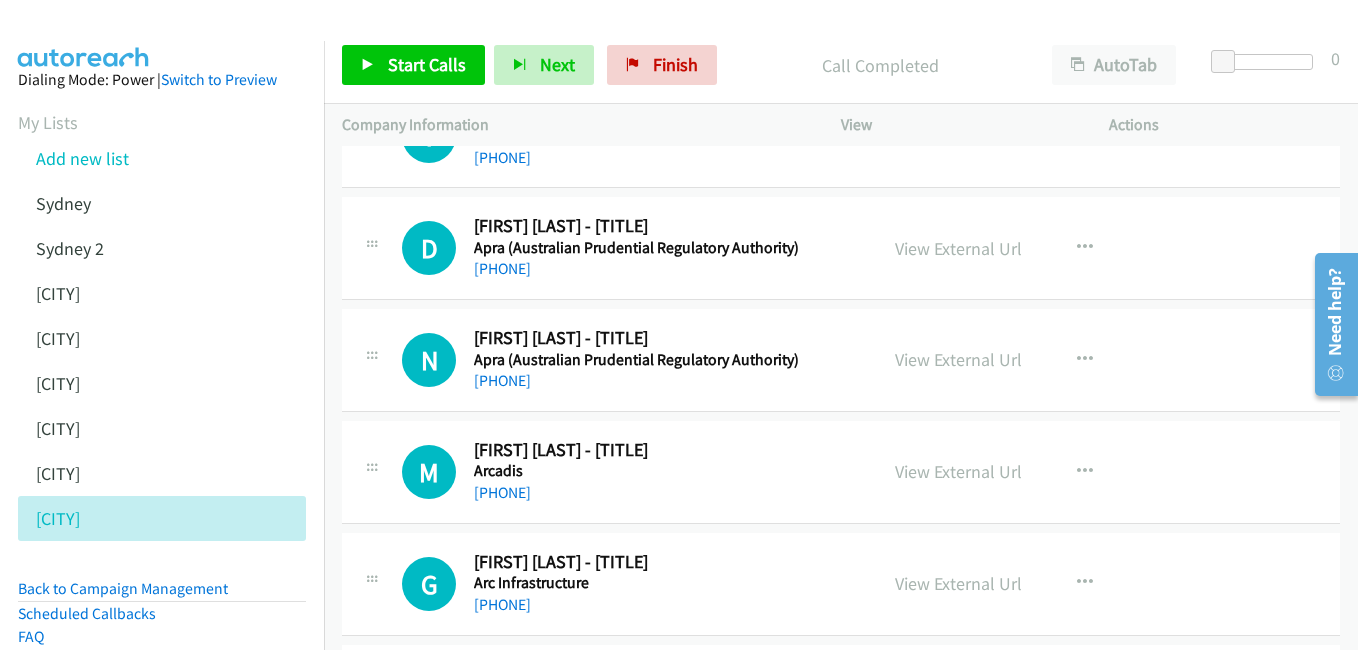 scroll, scrollTop: 3100, scrollLeft: 0, axis: vertical 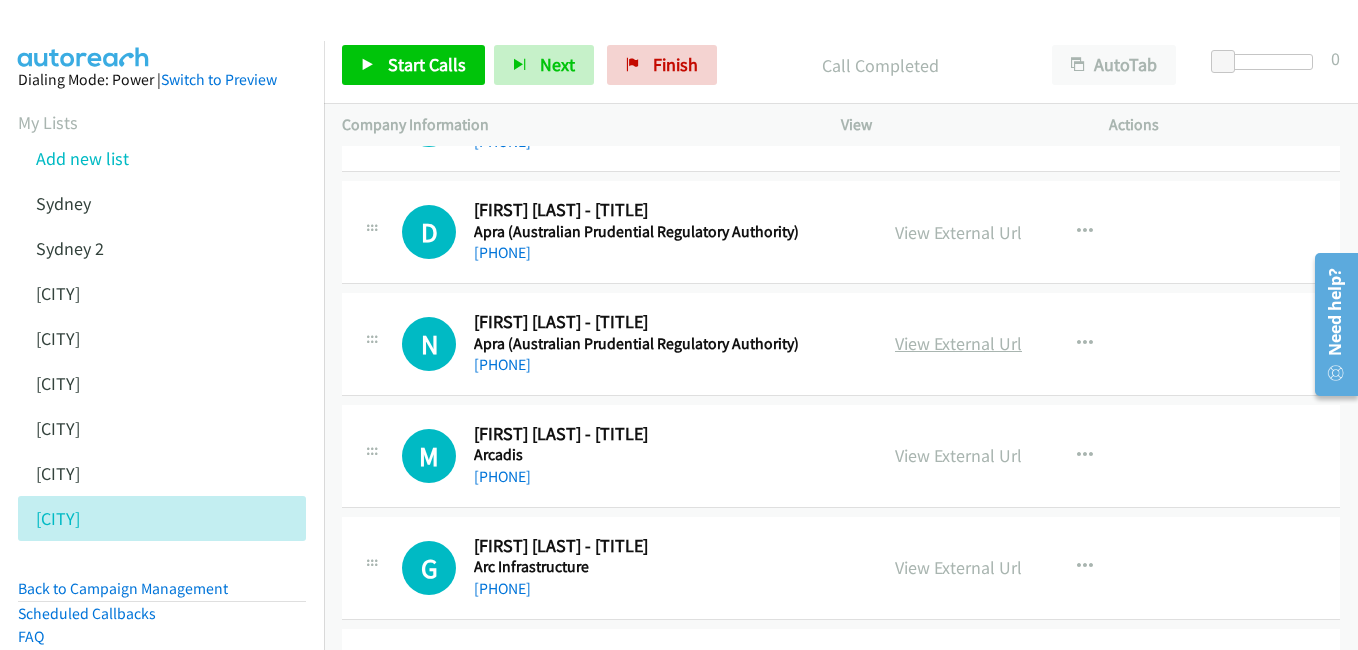 click on "View External Url" at bounding box center (958, 343) 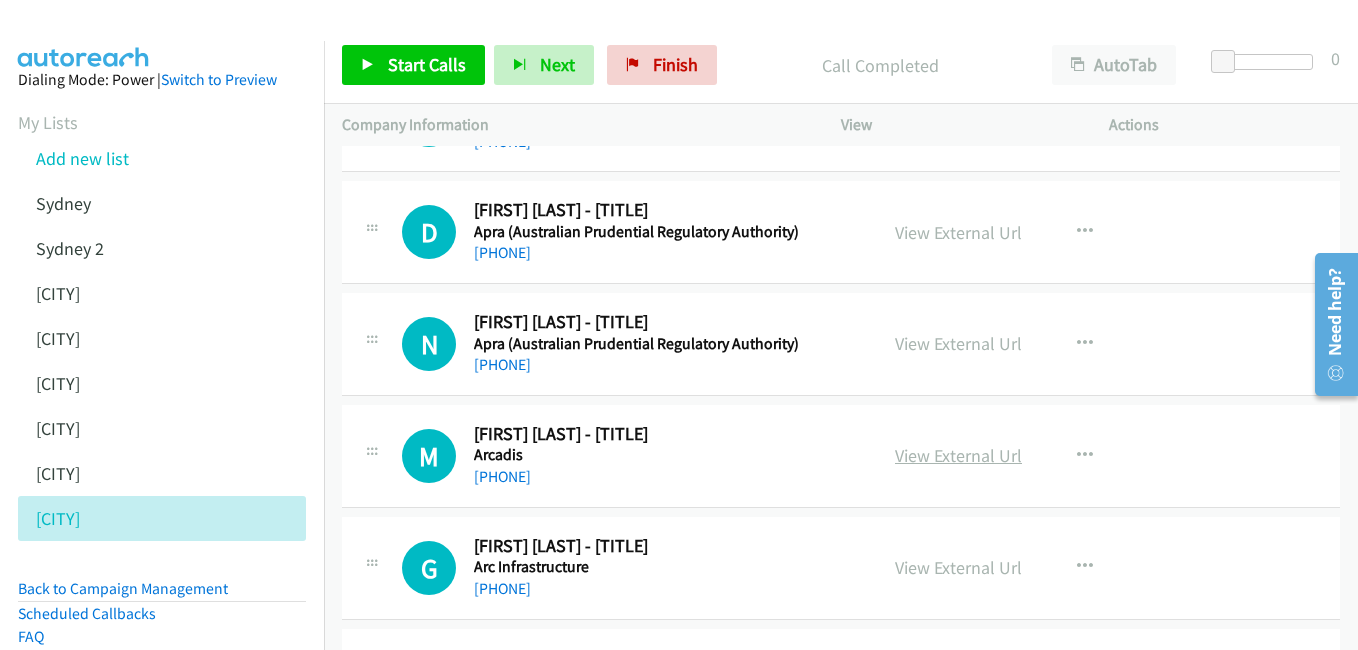 click on "View External Url" at bounding box center [958, 455] 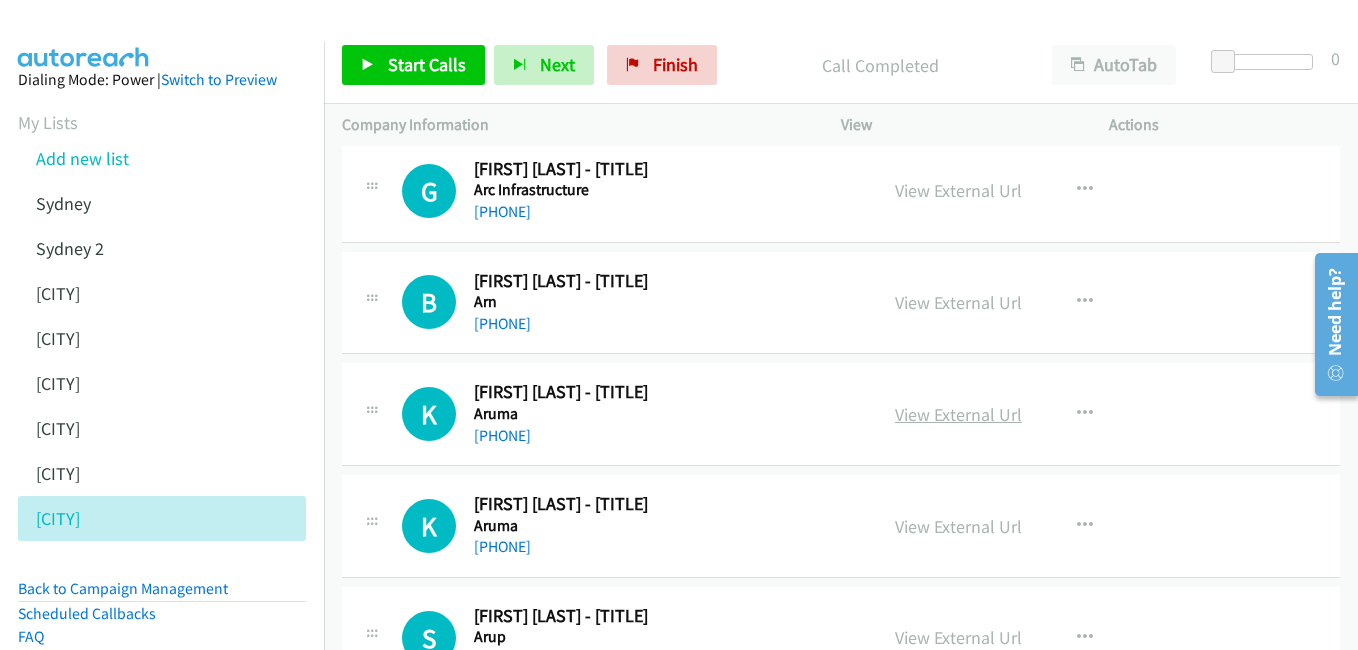 scroll, scrollTop: 3500, scrollLeft: 0, axis: vertical 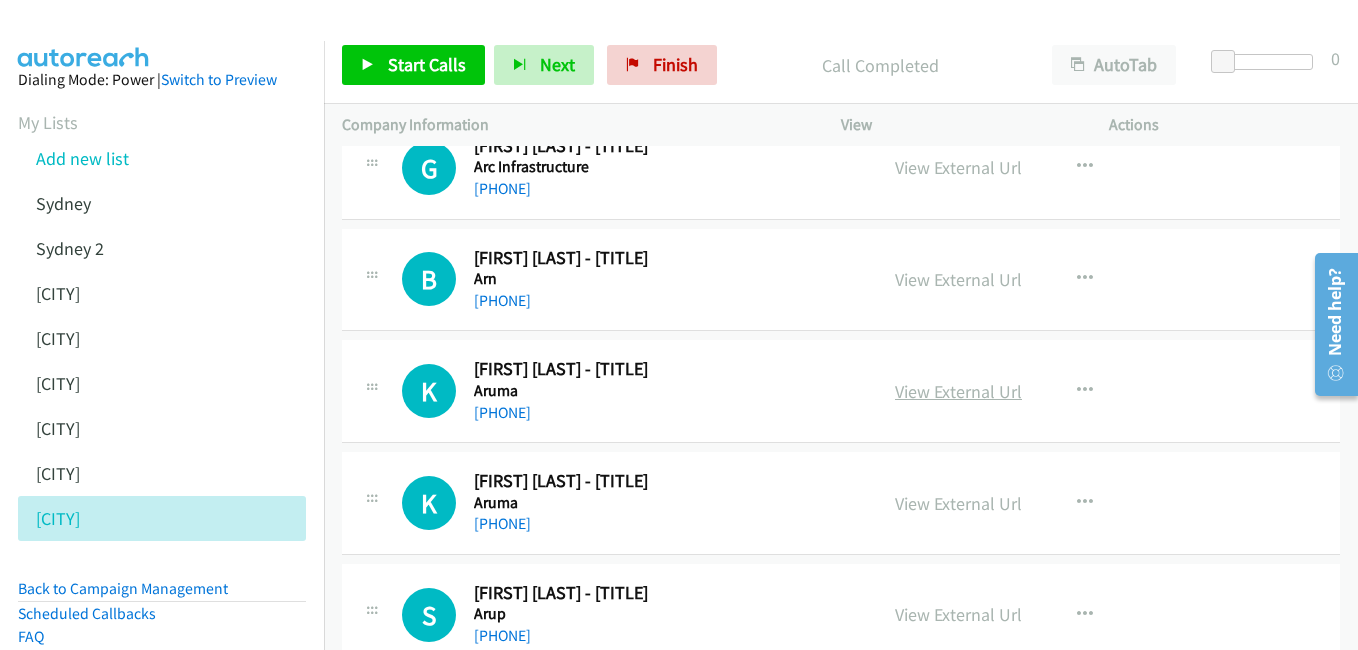 click on "View External Url" at bounding box center [958, 391] 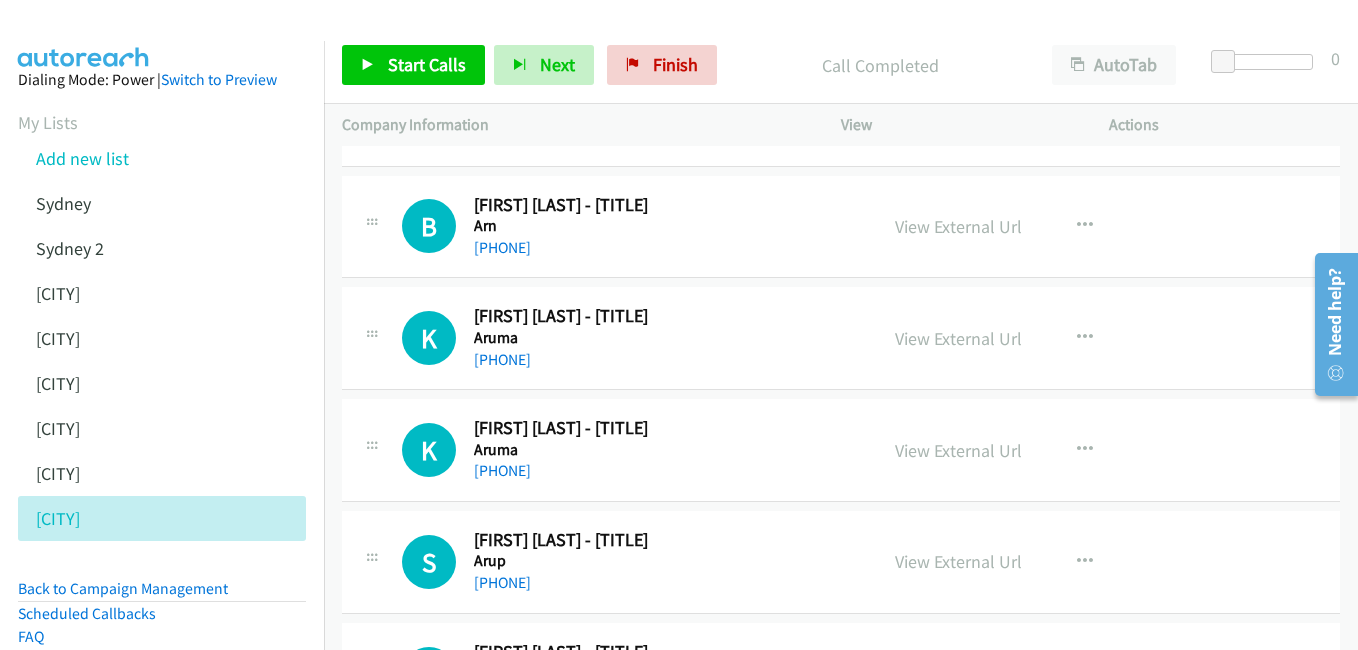 scroll, scrollTop: 3600, scrollLeft: 0, axis: vertical 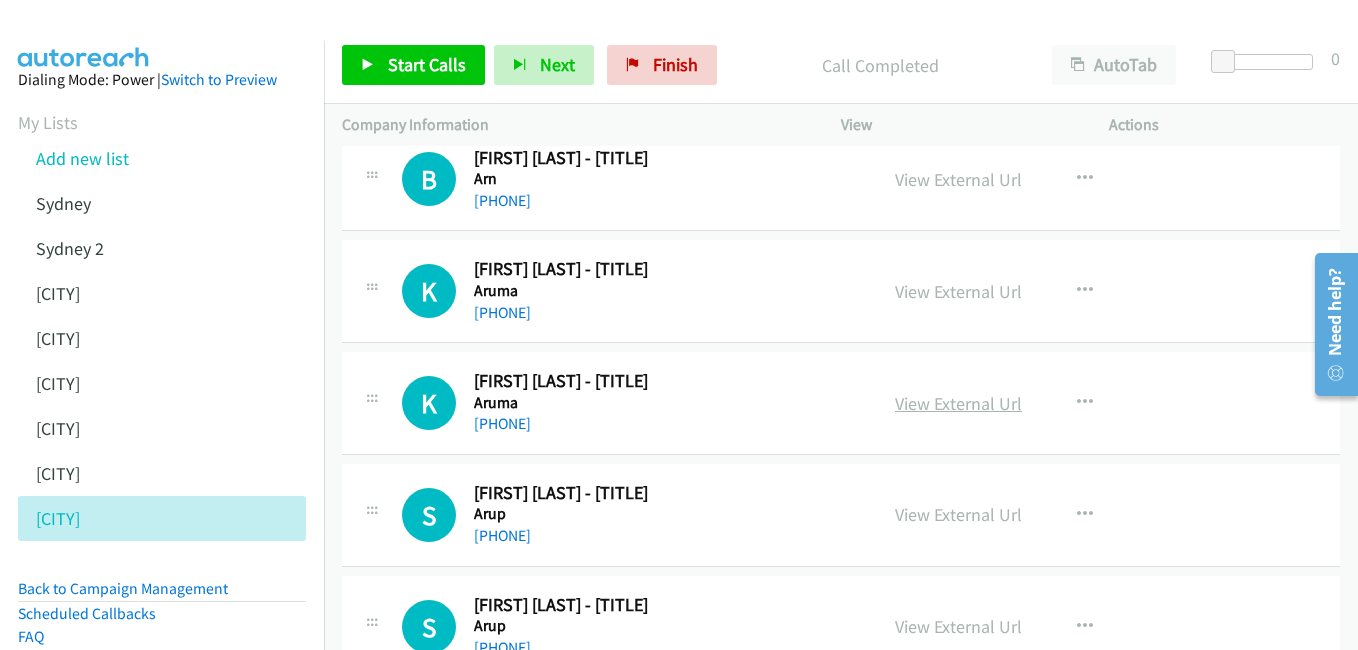 click on "View External Url" at bounding box center [958, 403] 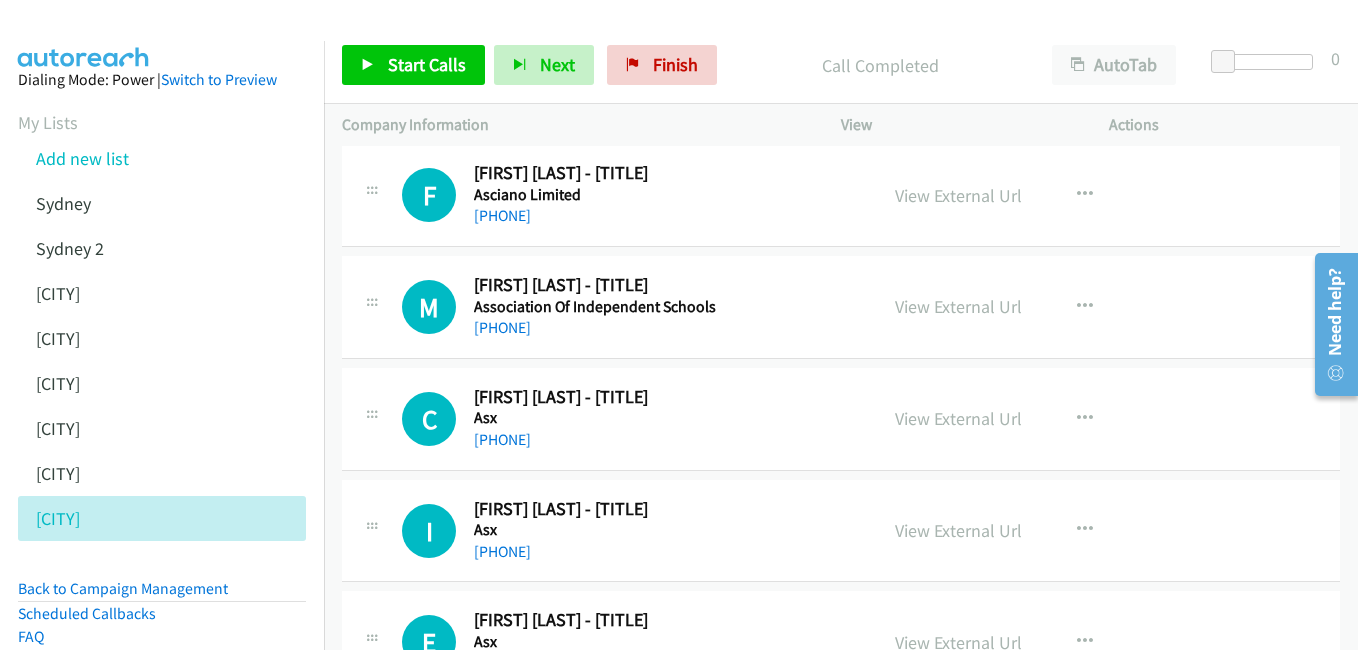 scroll, scrollTop: 4400, scrollLeft: 0, axis: vertical 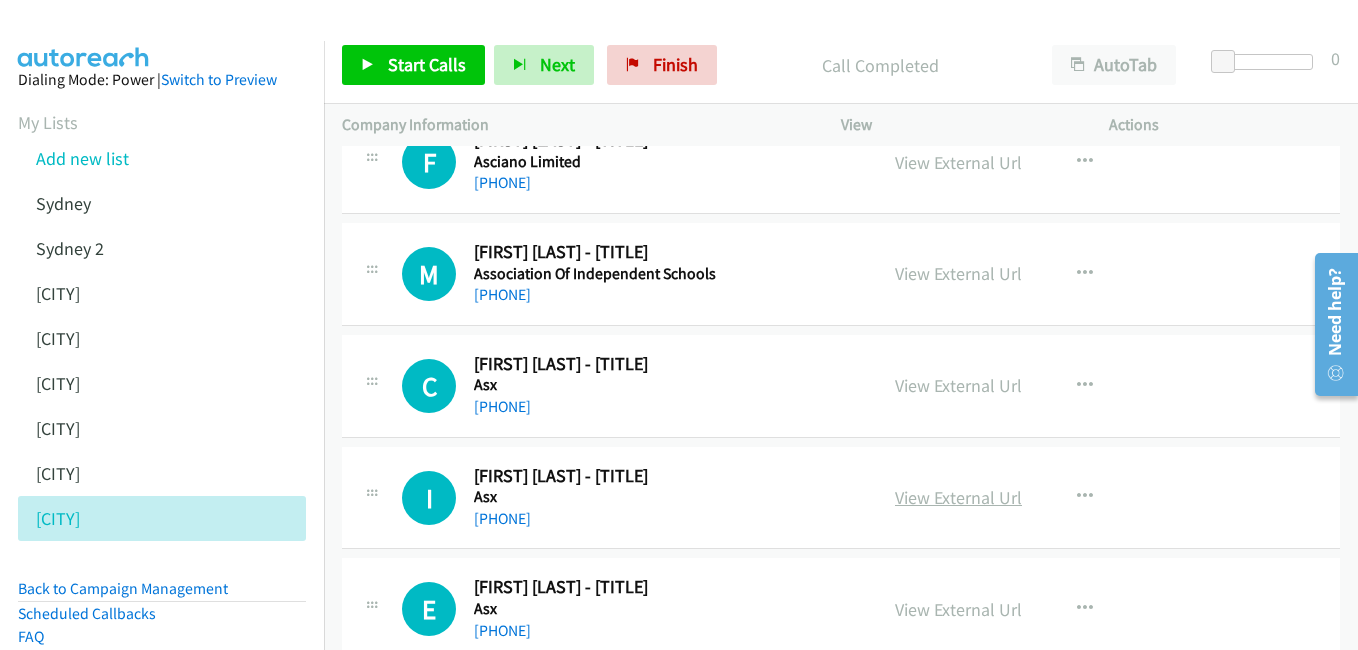 click on "View External Url" at bounding box center (958, 497) 